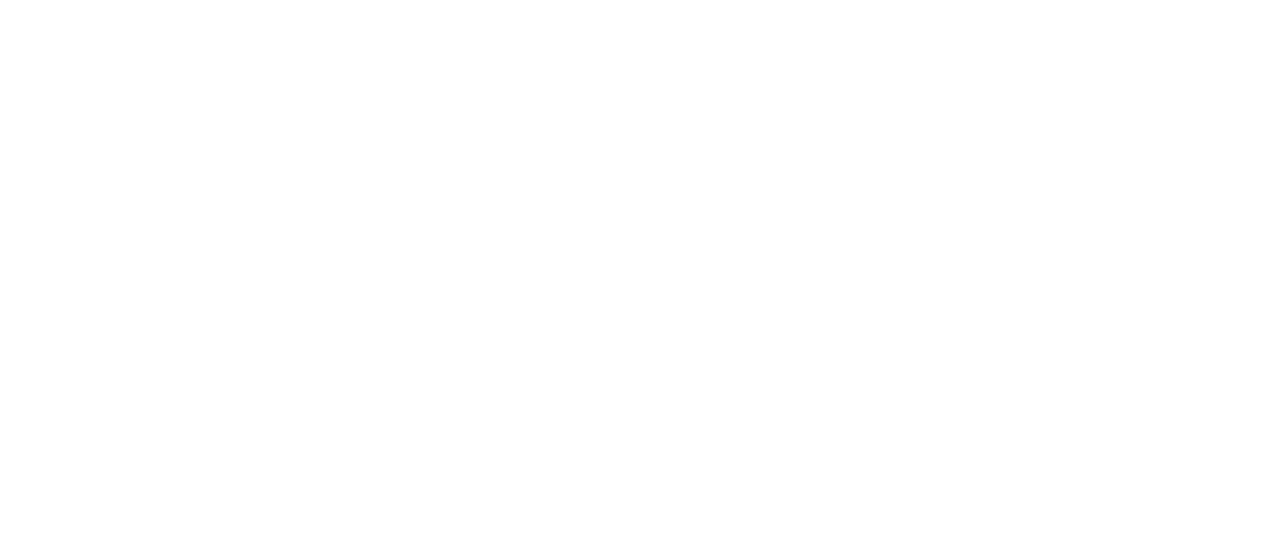 scroll, scrollTop: 0, scrollLeft: 0, axis: both 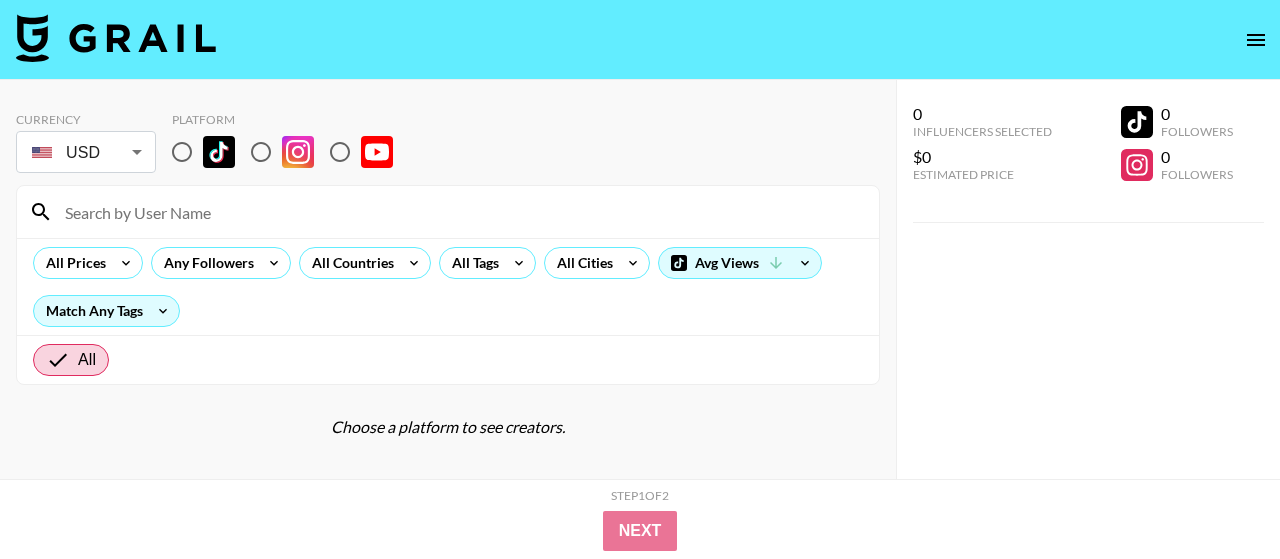 click at bounding box center [182, 152] 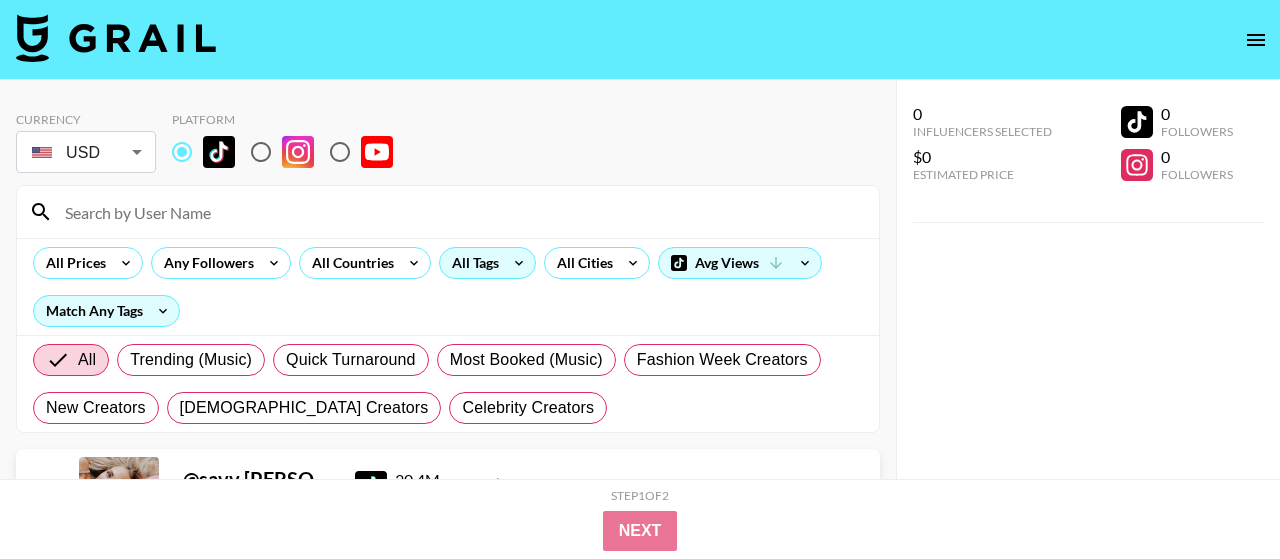 click on "All Tags" at bounding box center [471, 263] 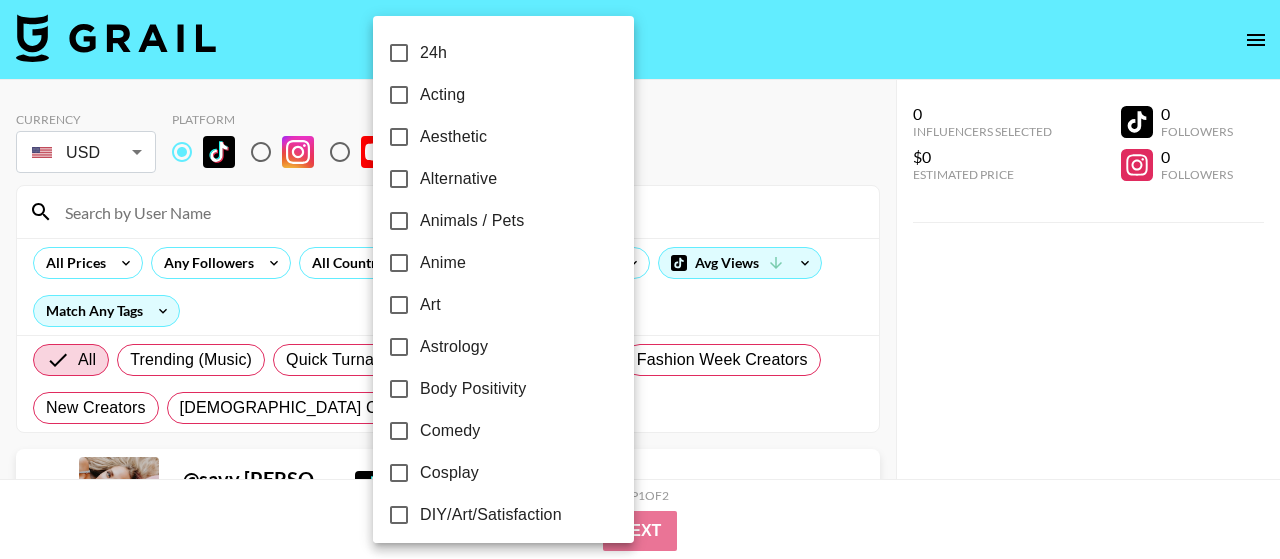 click at bounding box center [640, 279] 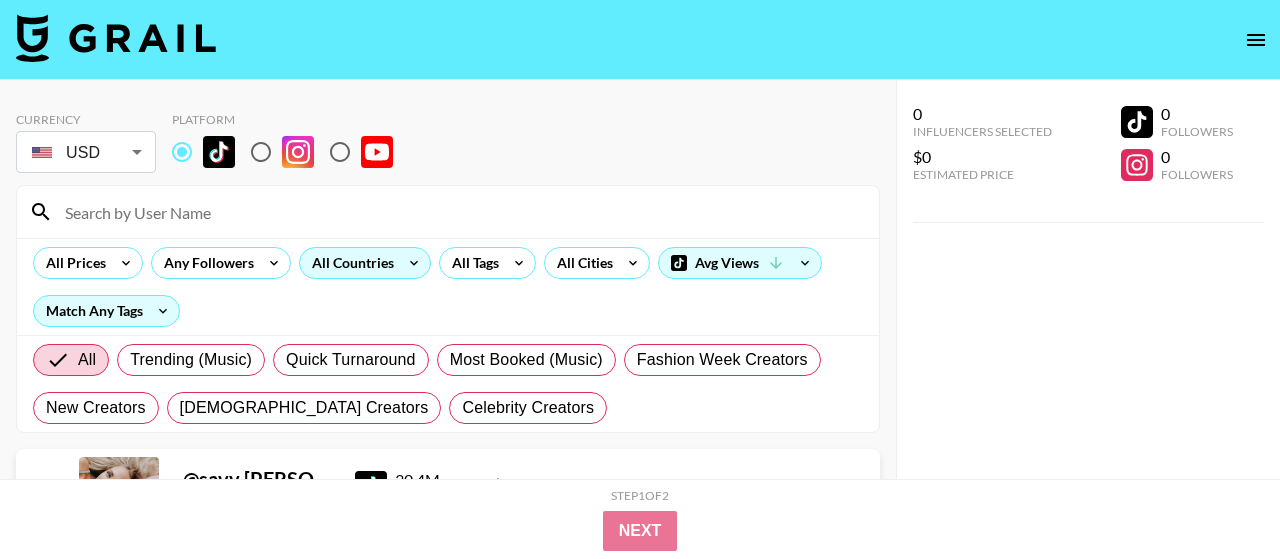 click on "All Countries" at bounding box center (349, 263) 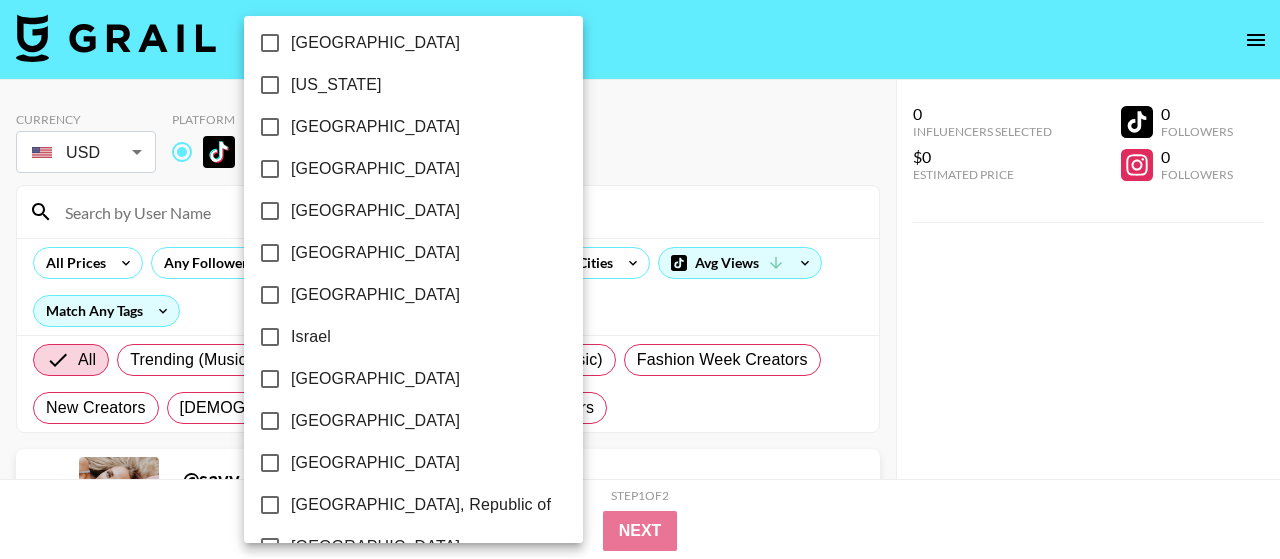 scroll, scrollTop: 696, scrollLeft: 0, axis: vertical 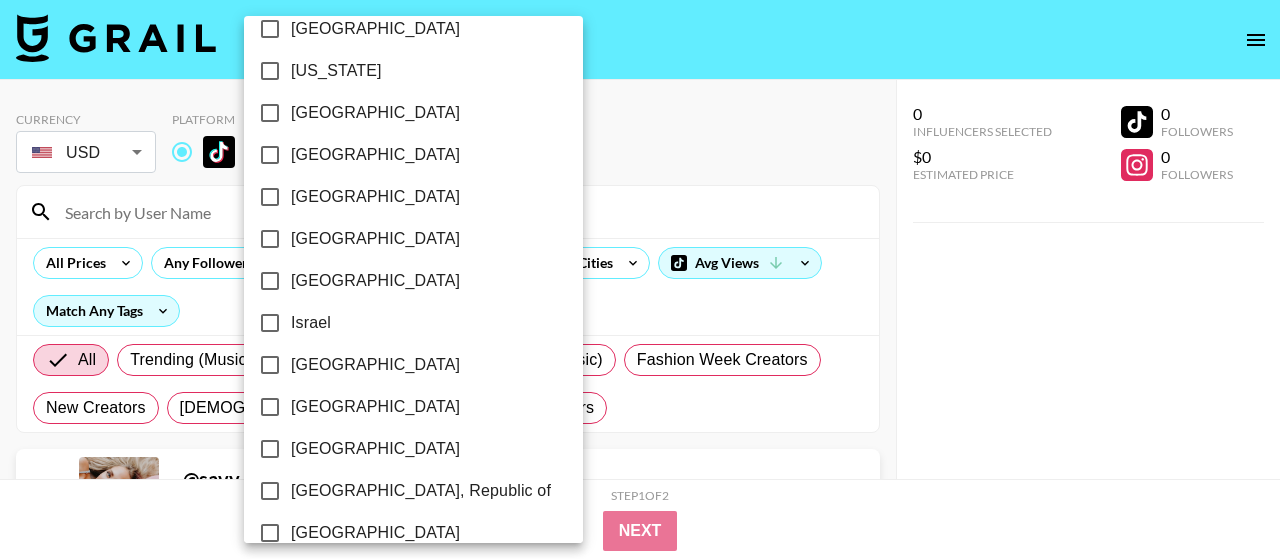 click at bounding box center [640, 279] 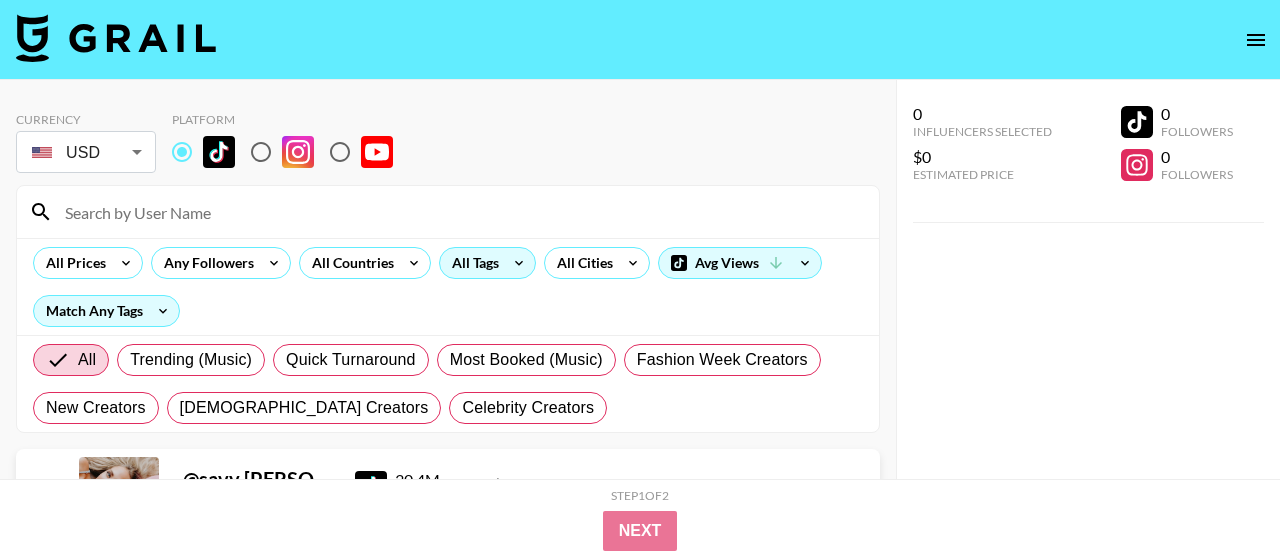 click on "All Tags" at bounding box center (471, 263) 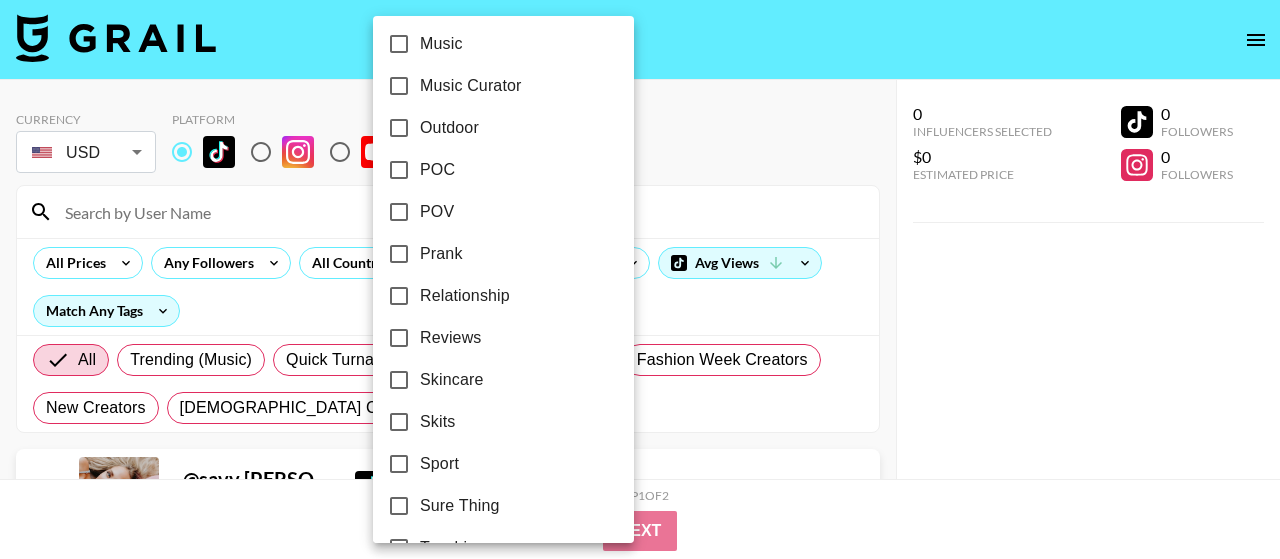 scroll, scrollTop: 1237, scrollLeft: 0, axis: vertical 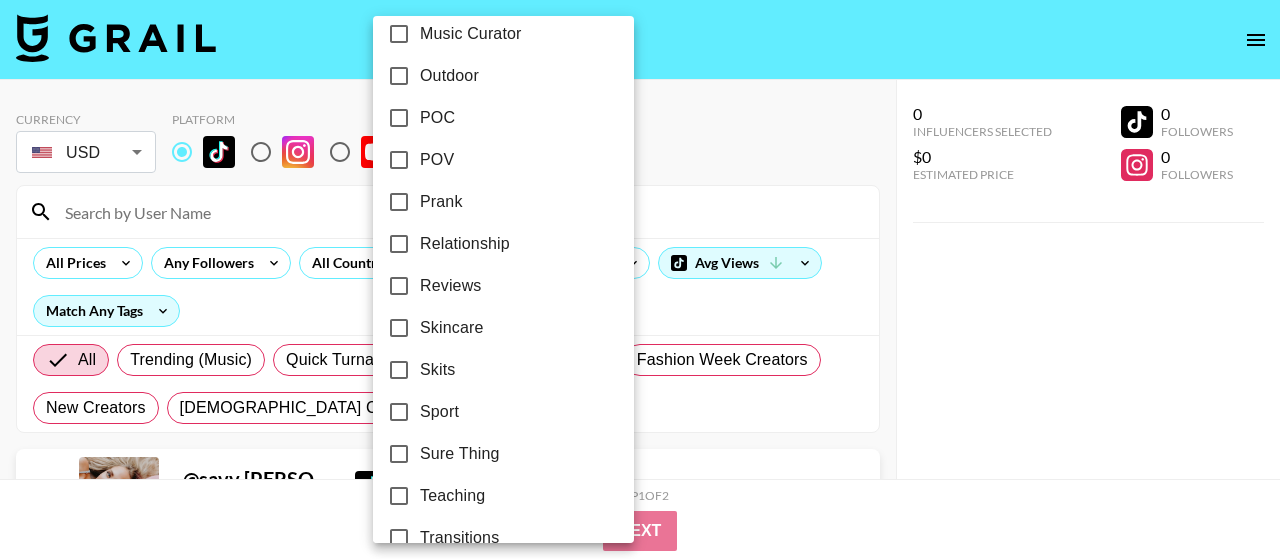 click at bounding box center [640, 279] 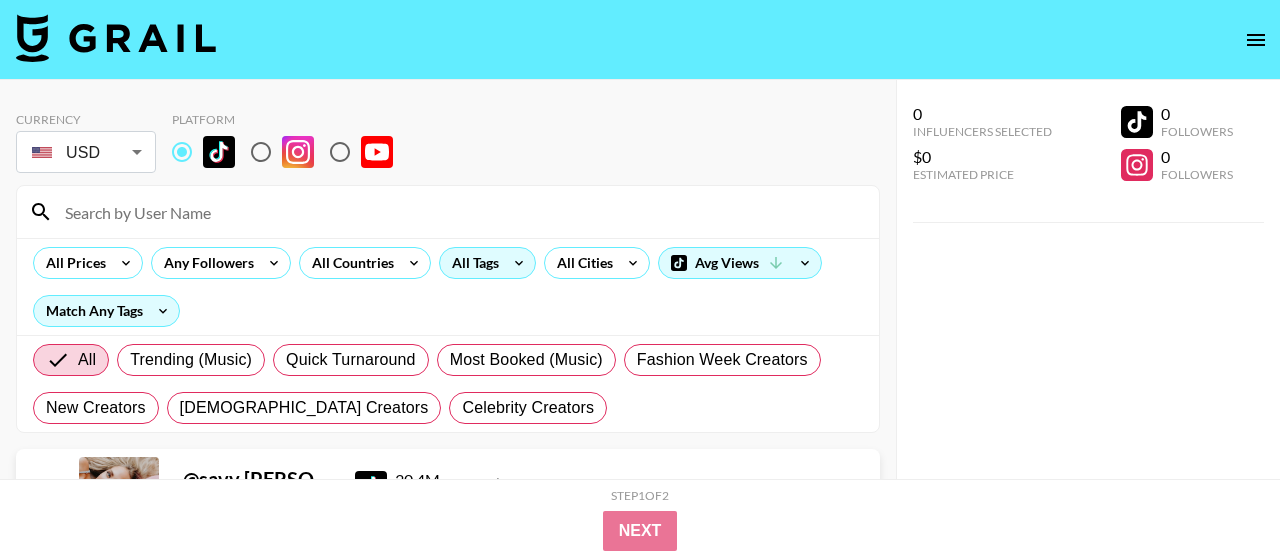 click on "All Tags" at bounding box center (487, 263) 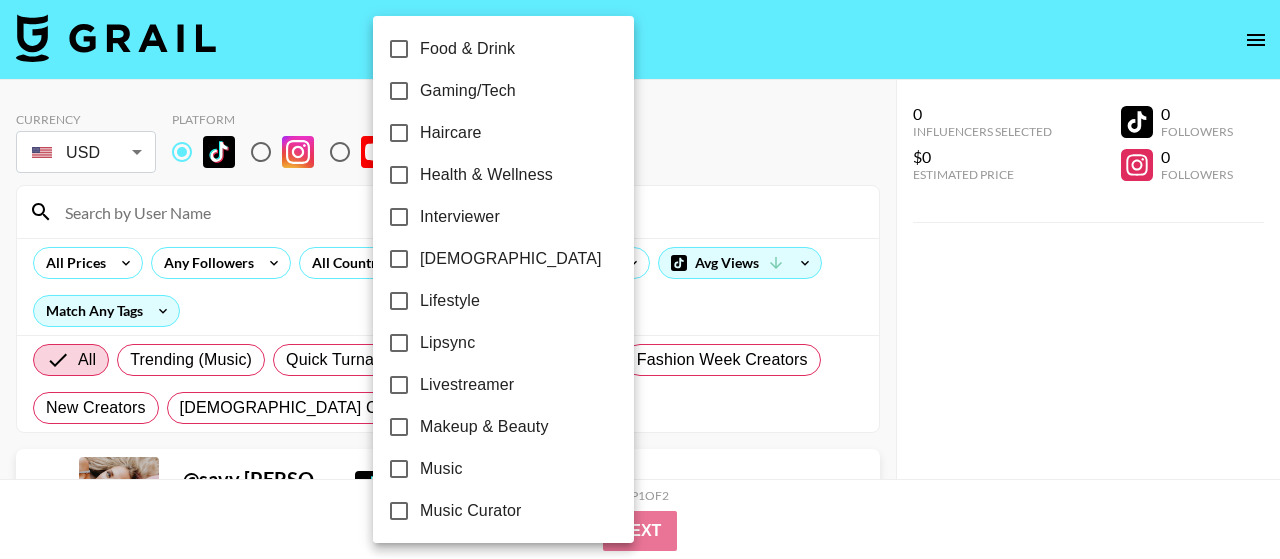 scroll, scrollTop: 812, scrollLeft: 0, axis: vertical 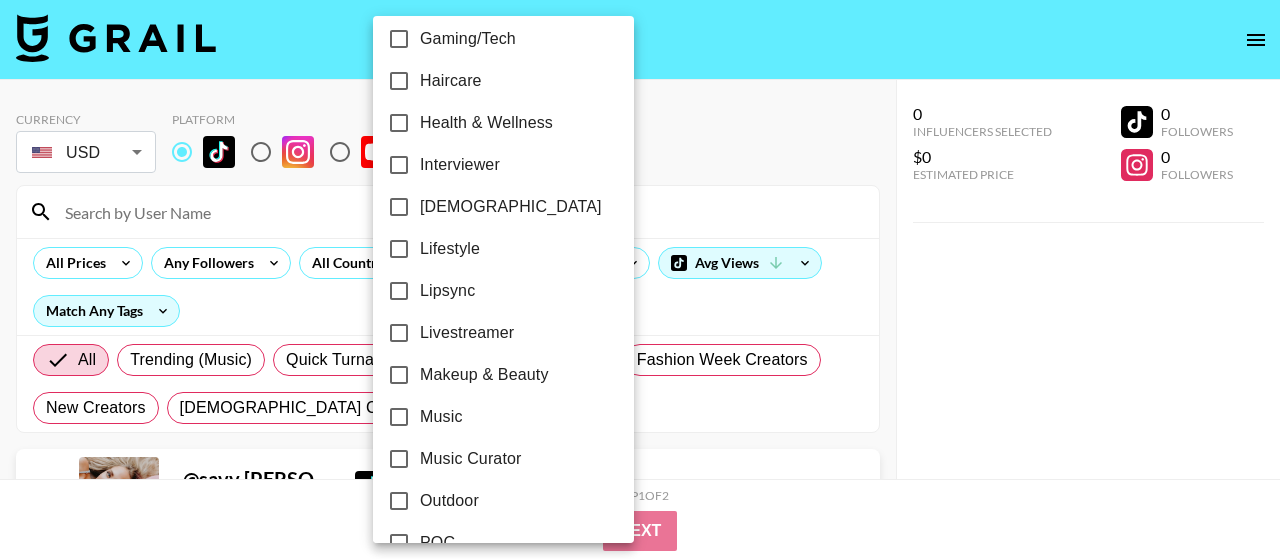 click at bounding box center (640, 279) 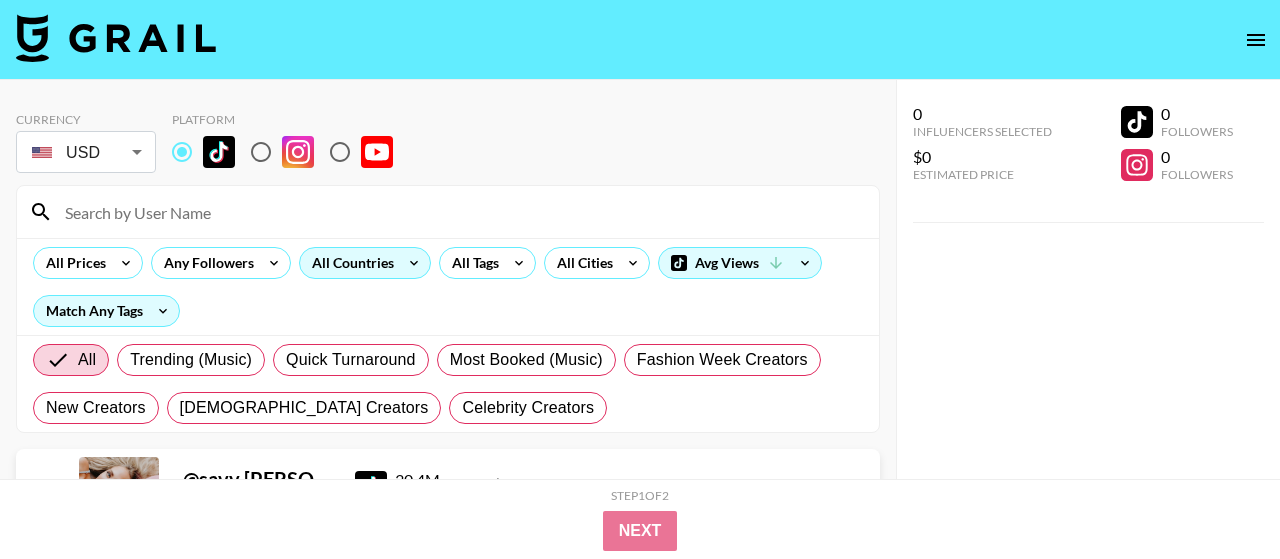 click 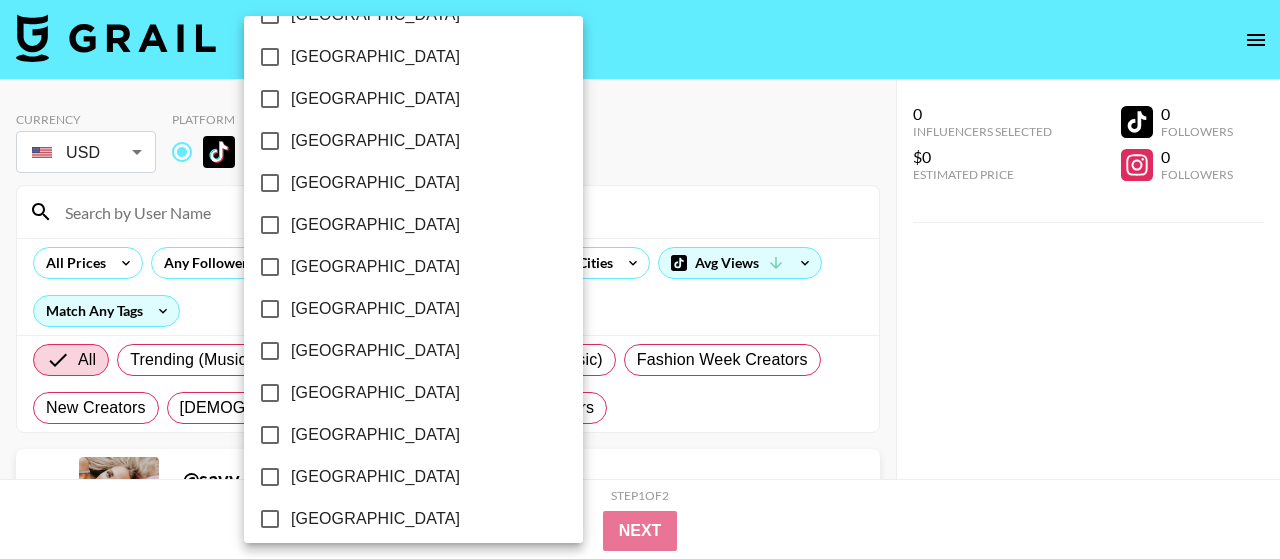 scroll, scrollTop: 1773, scrollLeft: 0, axis: vertical 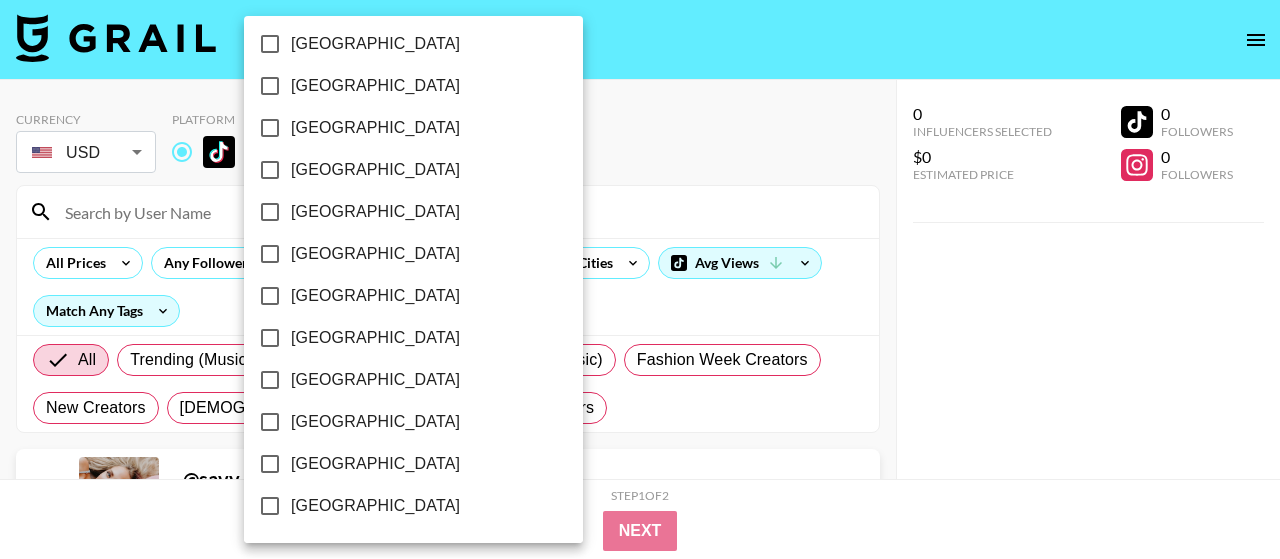 click on "[GEOGRAPHIC_DATA]" at bounding box center [375, 422] 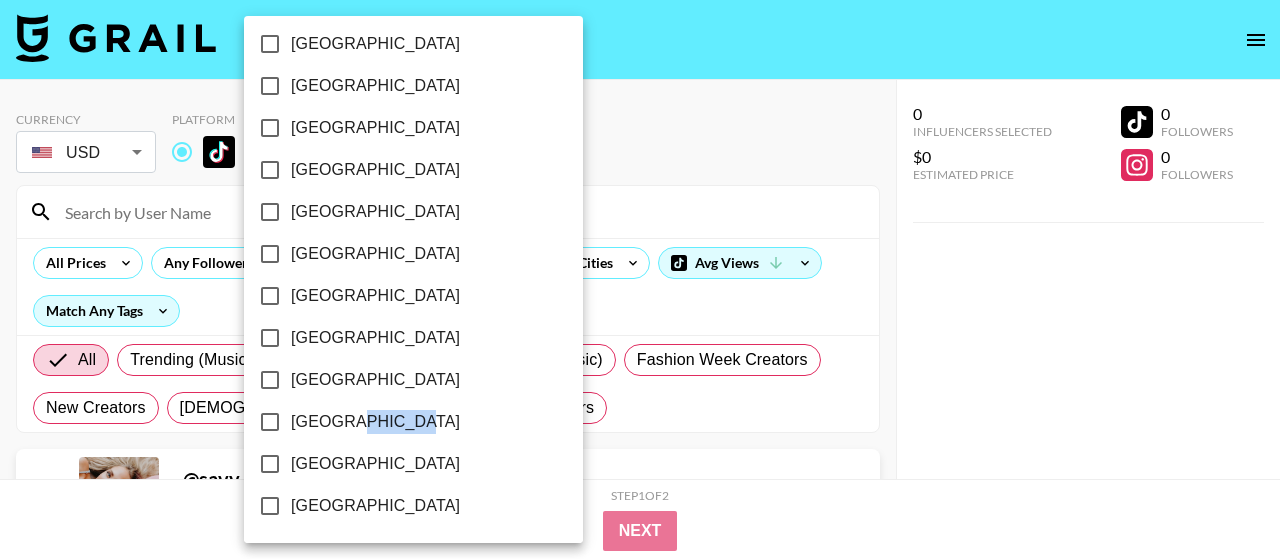 click on "[GEOGRAPHIC_DATA]" at bounding box center [270, 422] 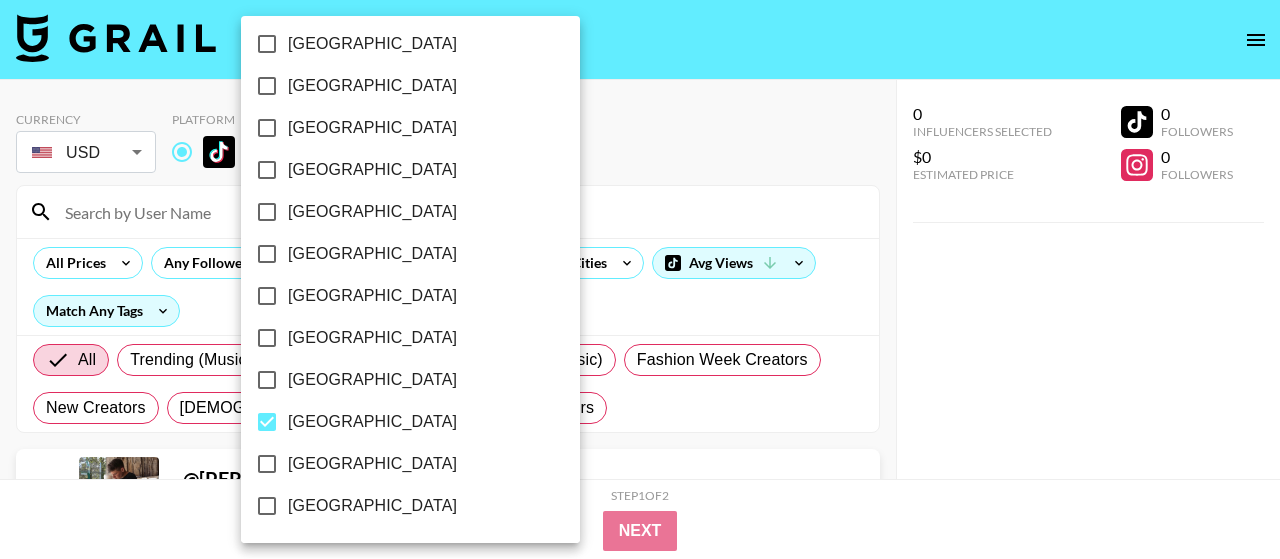 click at bounding box center (640, 279) 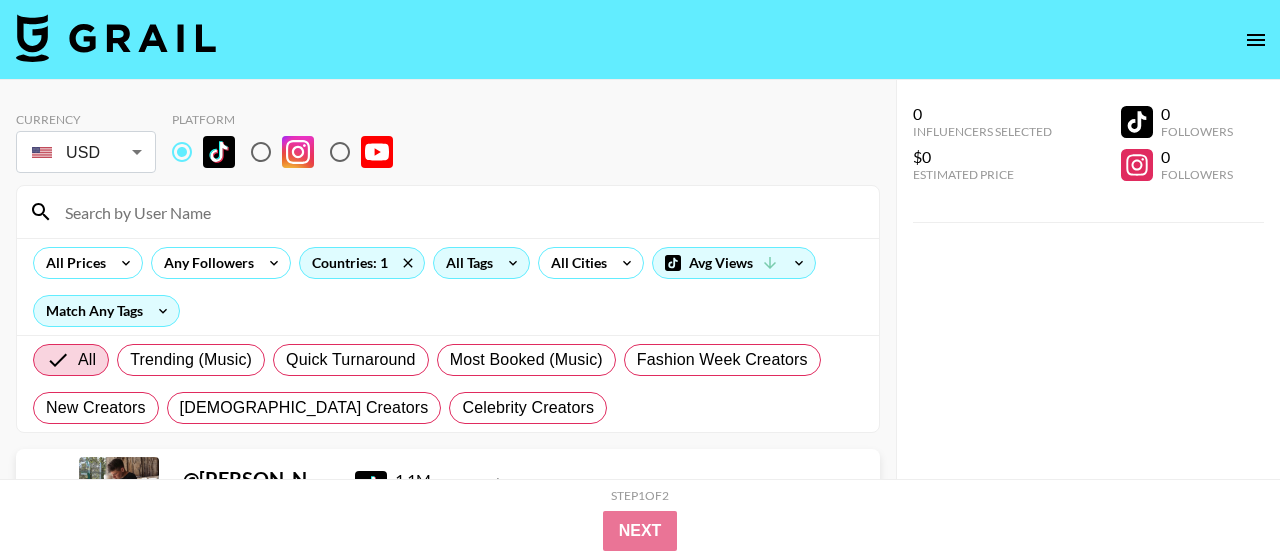 click on "All Tags" at bounding box center (465, 263) 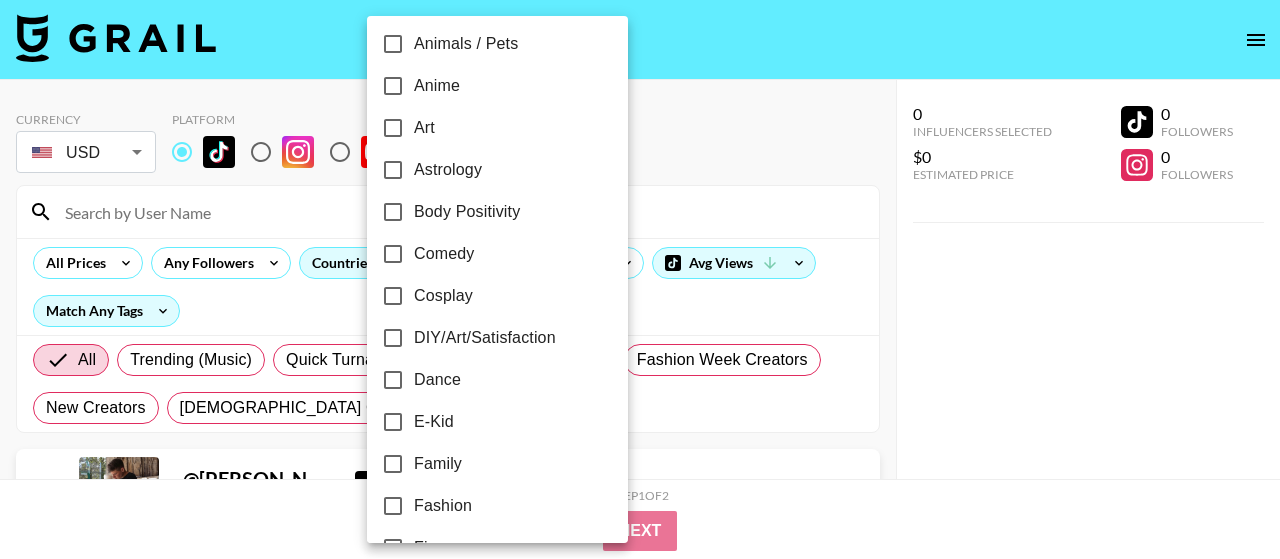 scroll, scrollTop: 232, scrollLeft: 0, axis: vertical 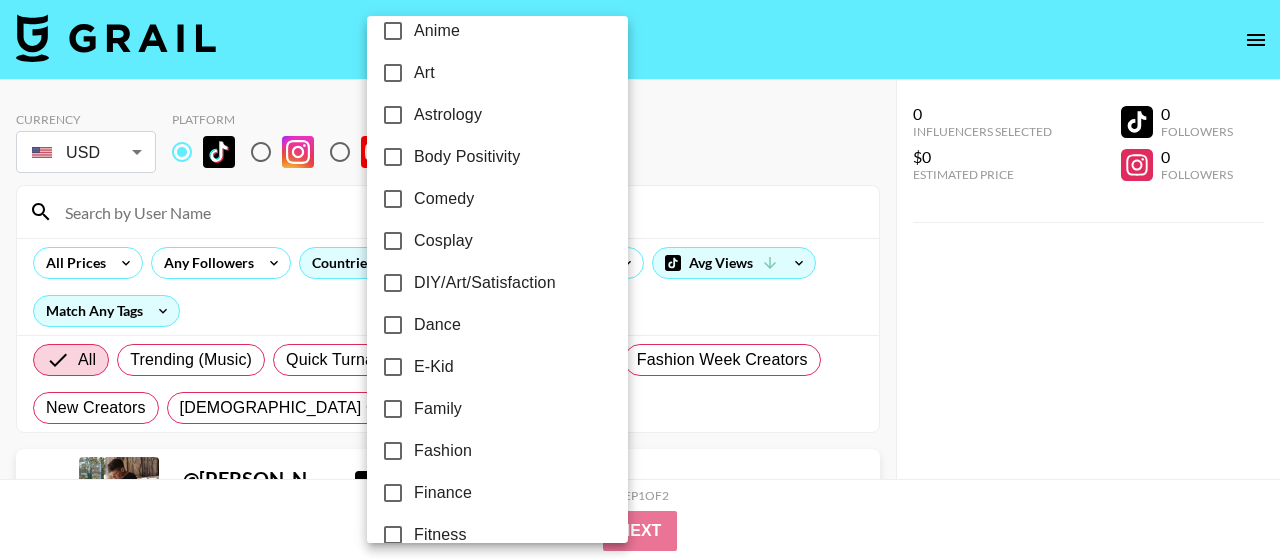 click on "Dance" at bounding box center [437, 325] 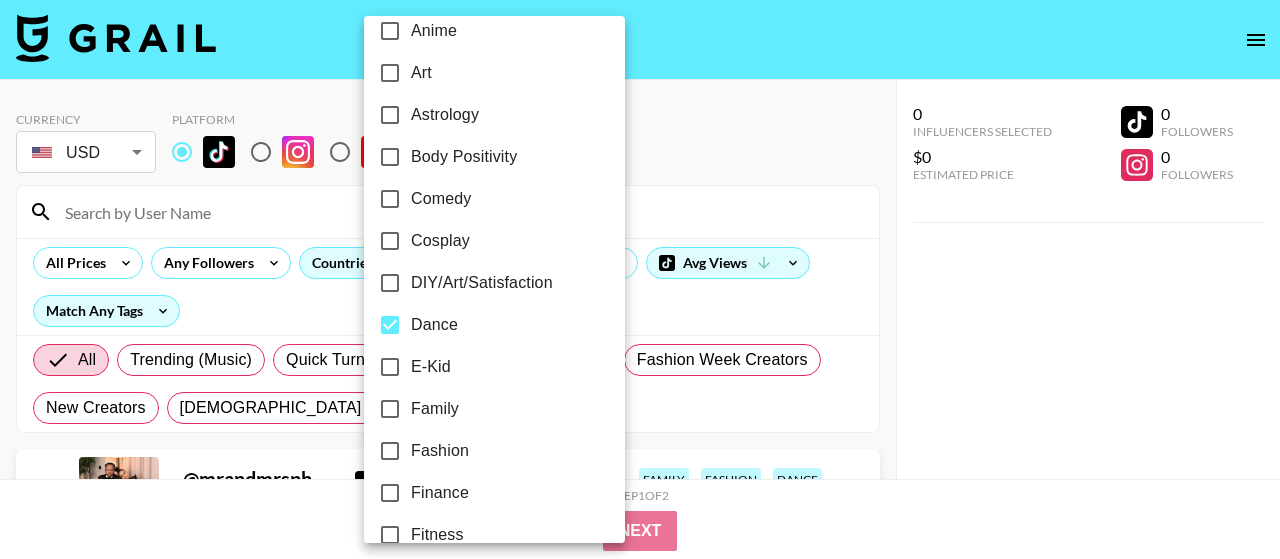 click at bounding box center (640, 279) 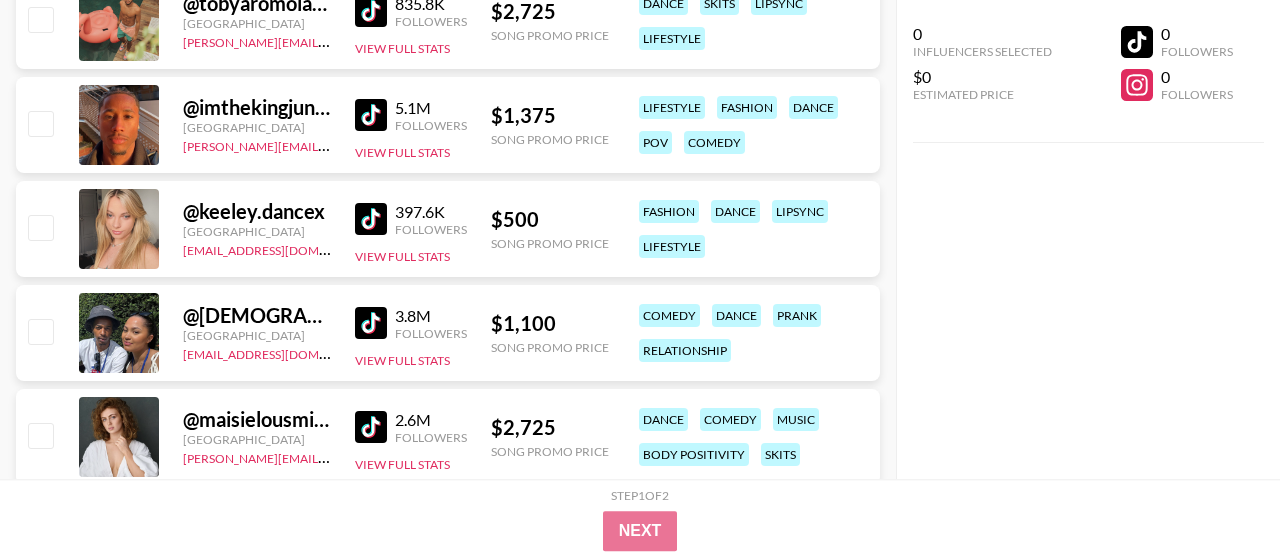 scroll, scrollTop: 1144, scrollLeft: 0, axis: vertical 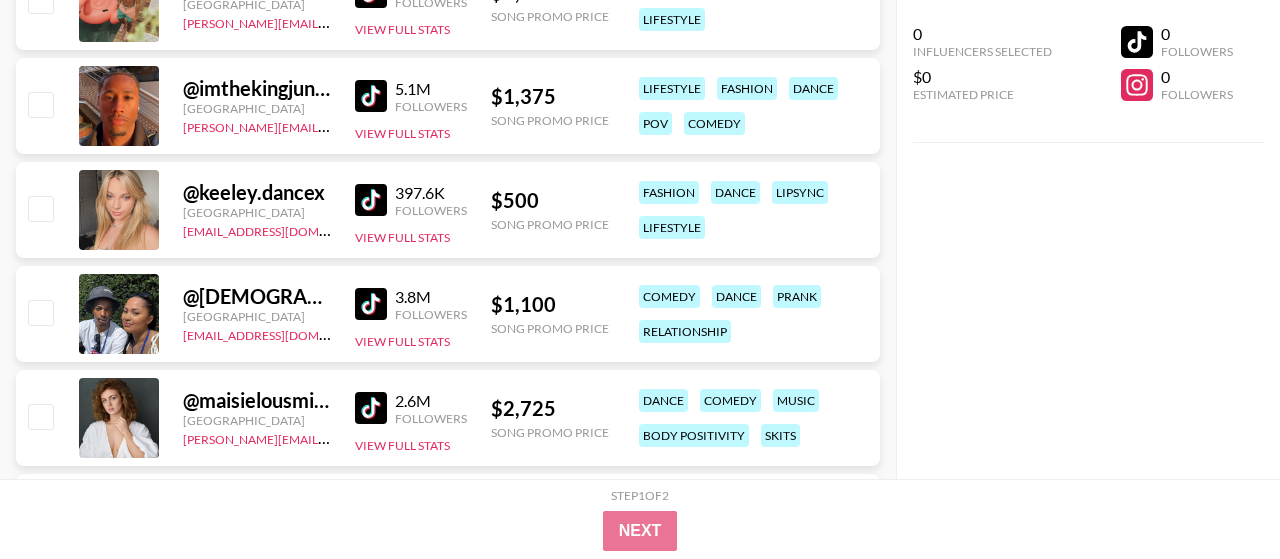 click at bounding box center (371, 200) 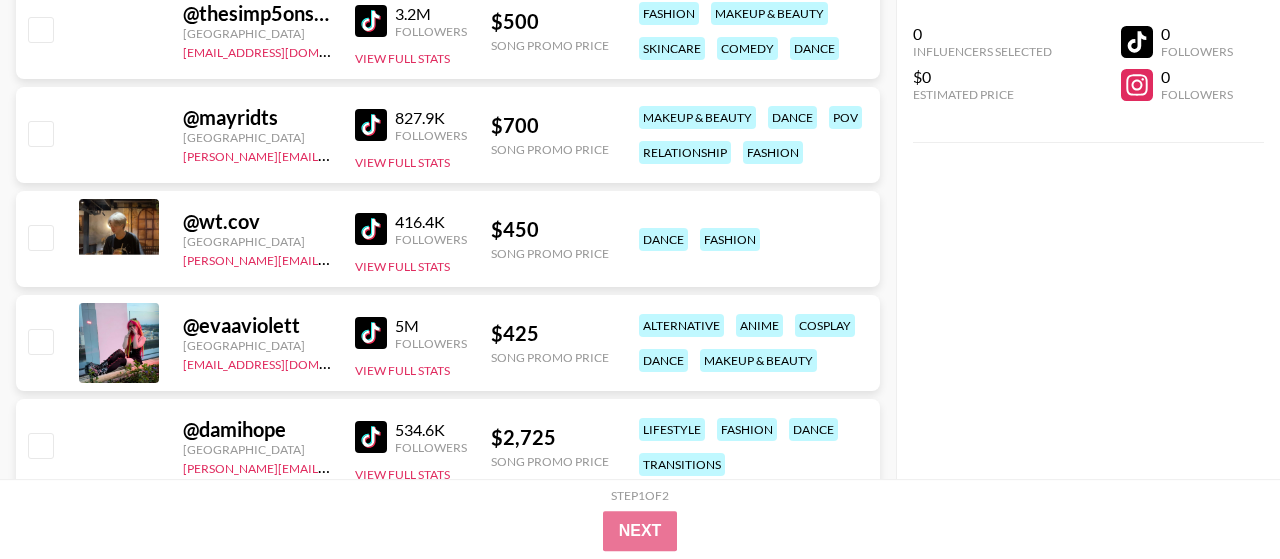 scroll, scrollTop: 3328, scrollLeft: 0, axis: vertical 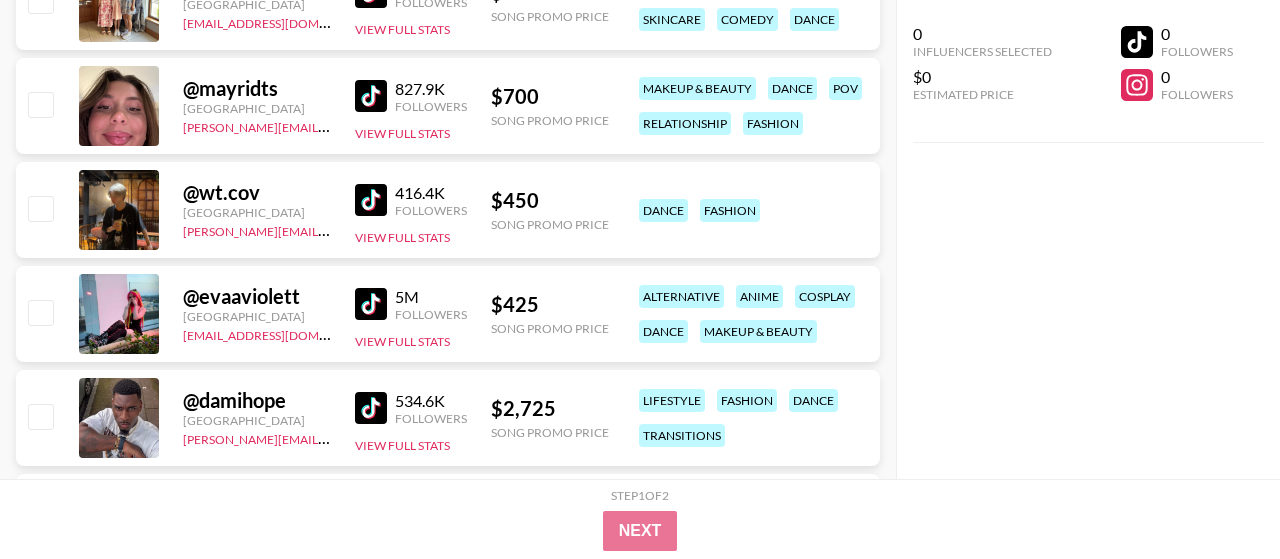 click at bounding box center (371, 304) 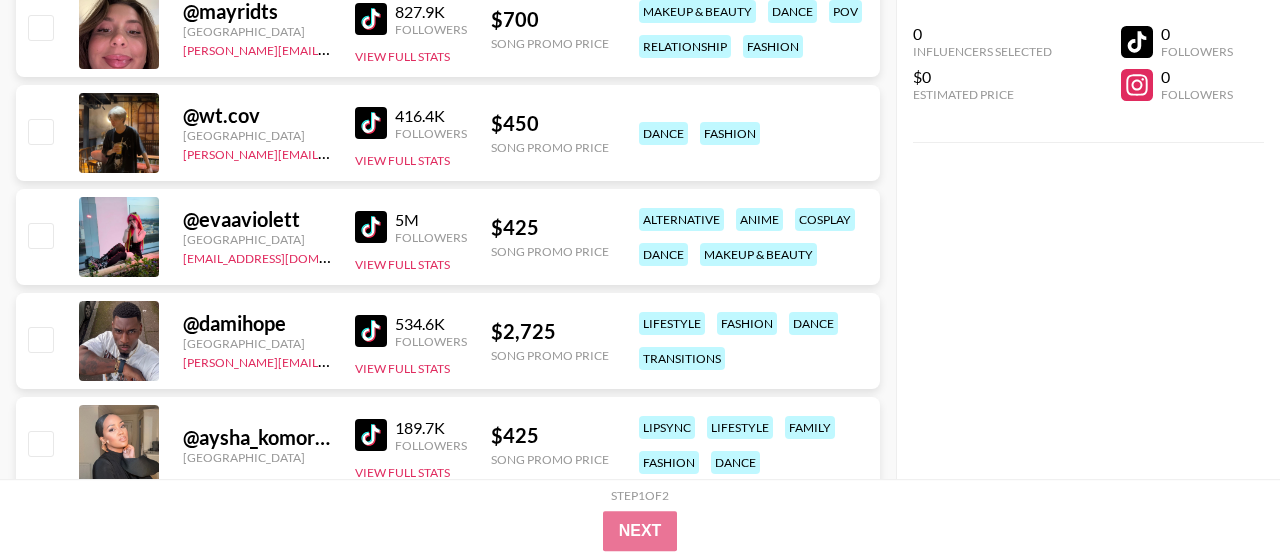 scroll, scrollTop: 3536, scrollLeft: 0, axis: vertical 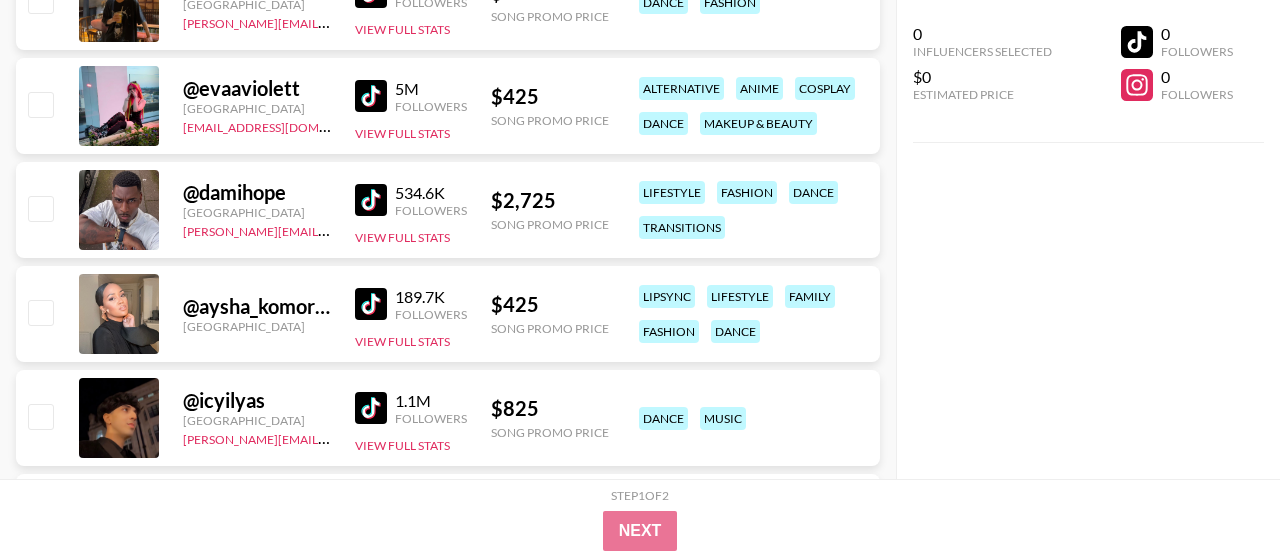 click on "@ aysha_komorah [GEOGRAPHIC_DATA] 189.7K Followers View Full Stats   $ 425 Song Promo Price lipsync lifestyle family fashion dance" at bounding box center (448, 314) 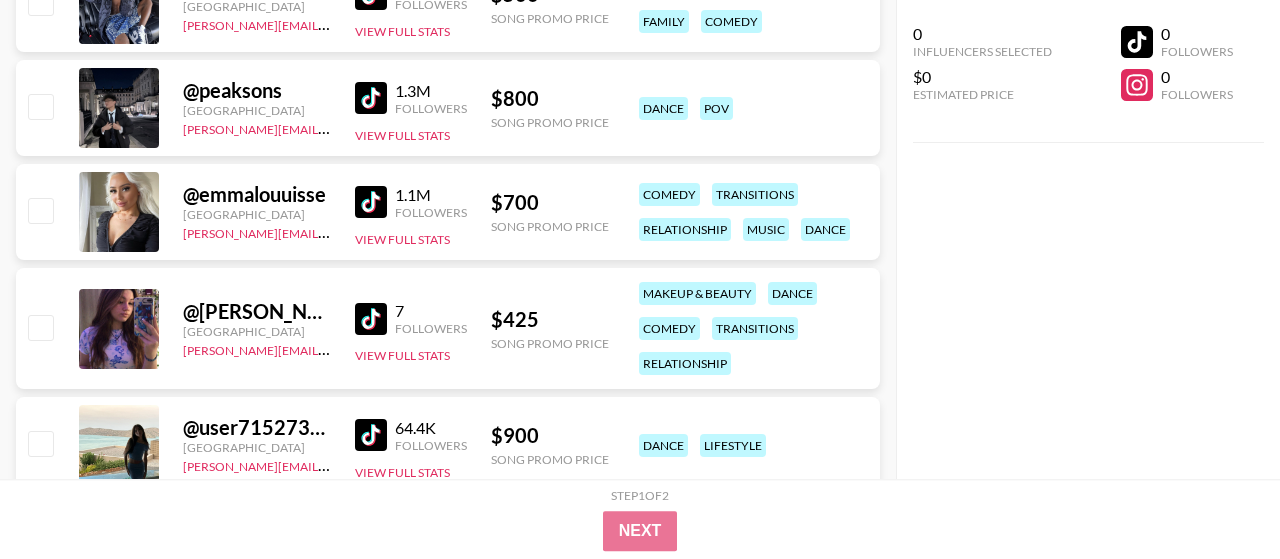 scroll, scrollTop: 4992, scrollLeft: 0, axis: vertical 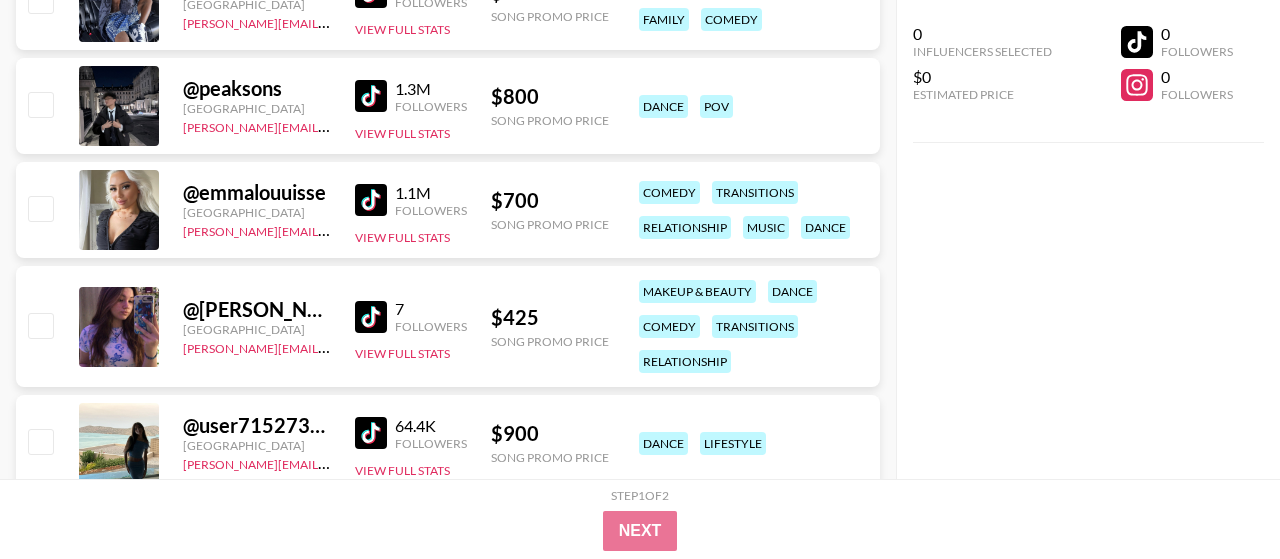click at bounding box center (371, 317) 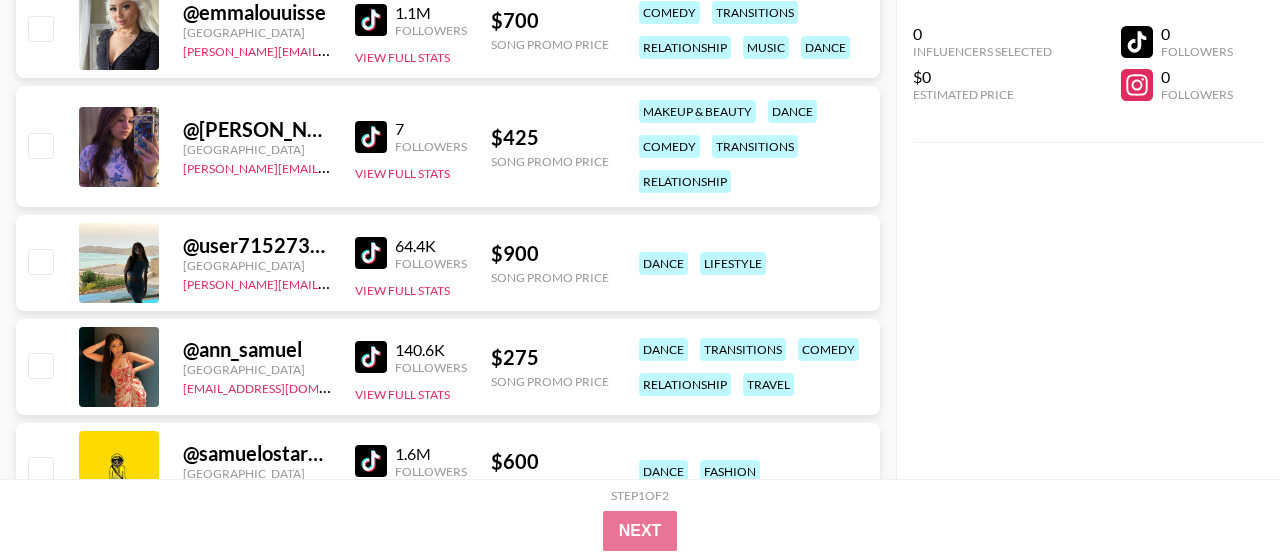 scroll, scrollTop: 5200, scrollLeft: 0, axis: vertical 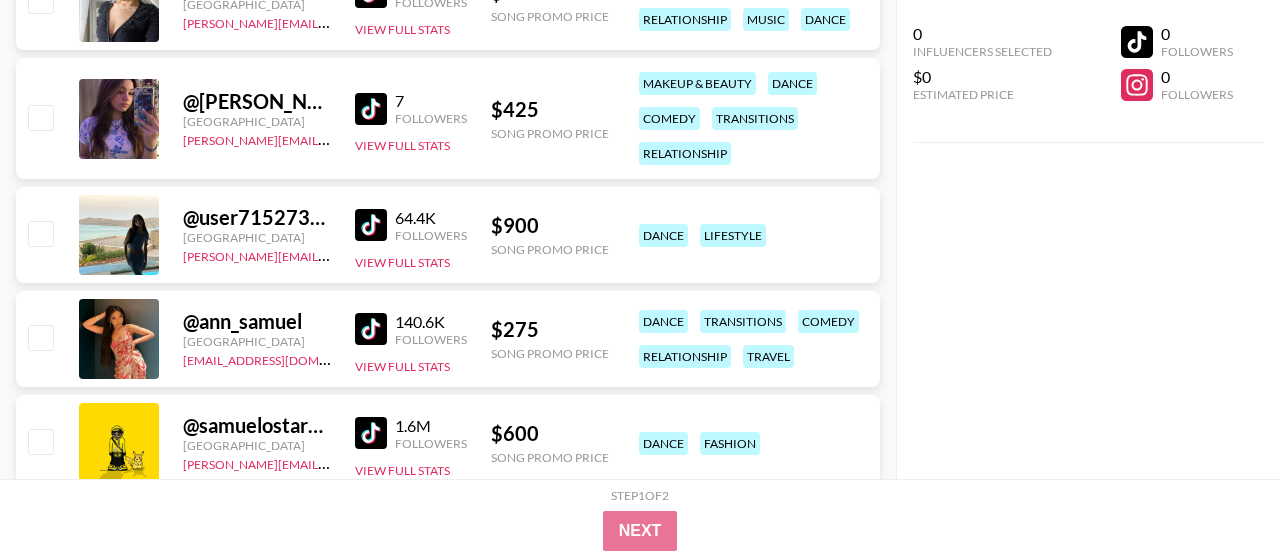 click at bounding box center [371, 329] 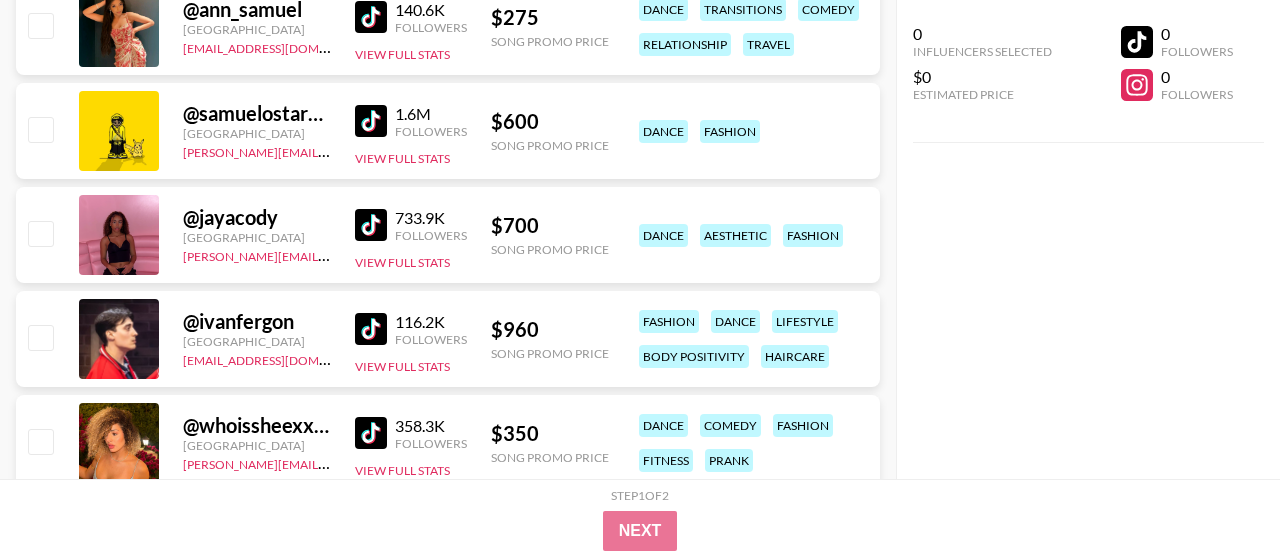 click at bounding box center [371, 225] 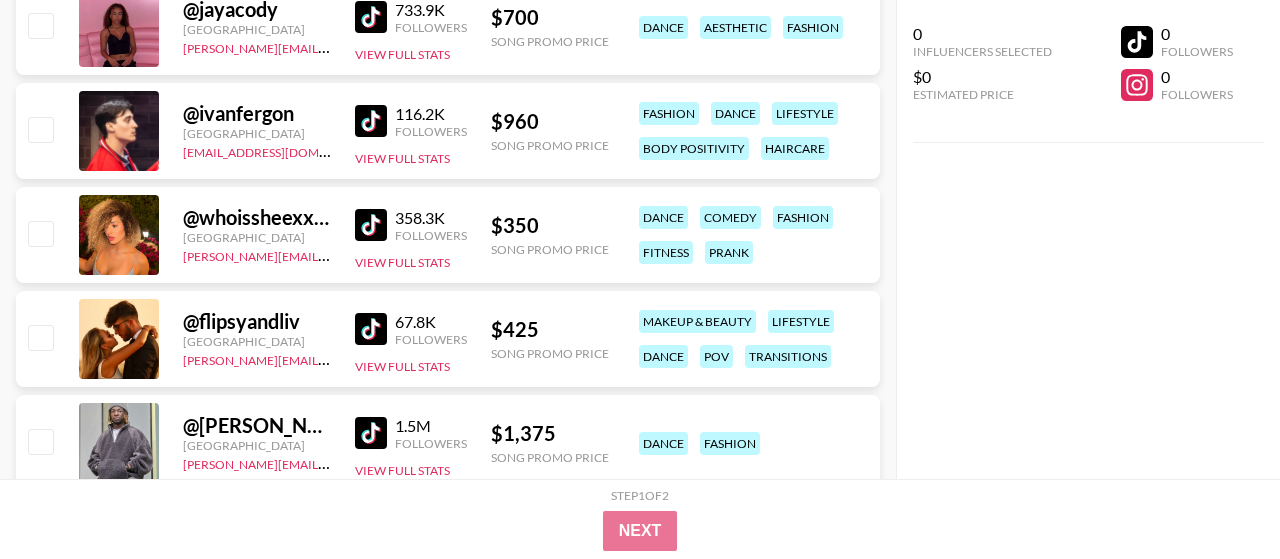 scroll, scrollTop: 6032, scrollLeft: 0, axis: vertical 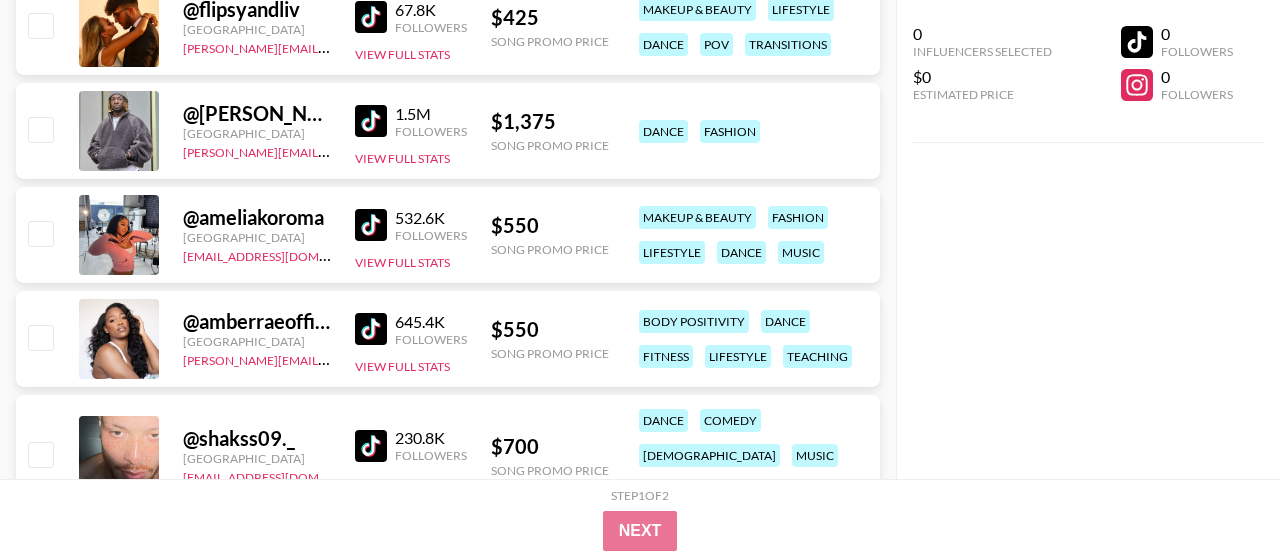 click at bounding box center (371, 225) 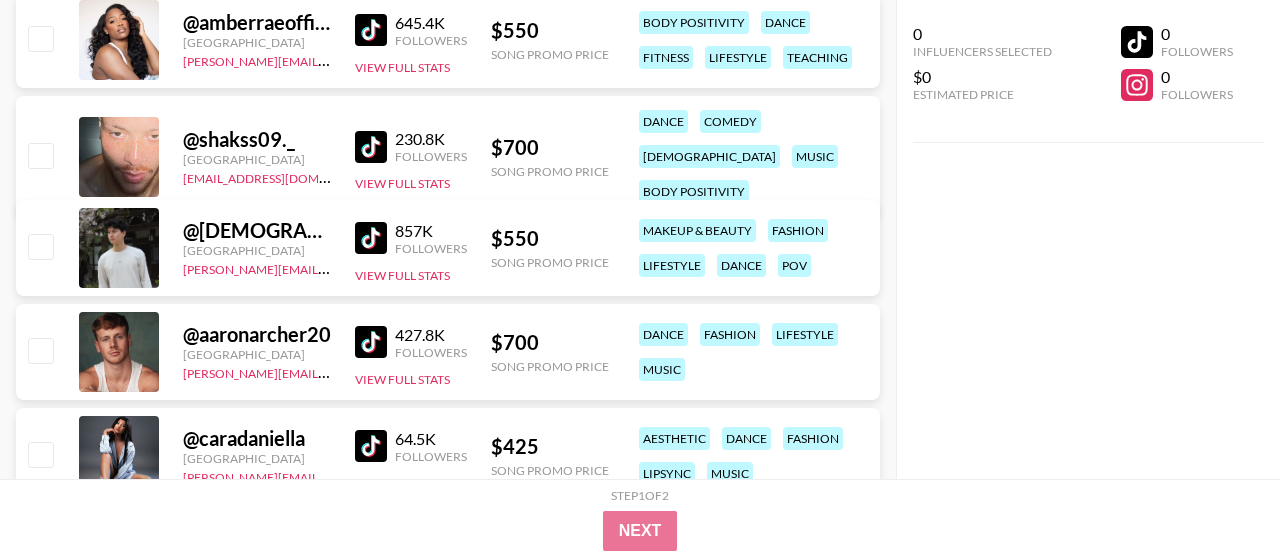 scroll, scrollTop: 6240, scrollLeft: 0, axis: vertical 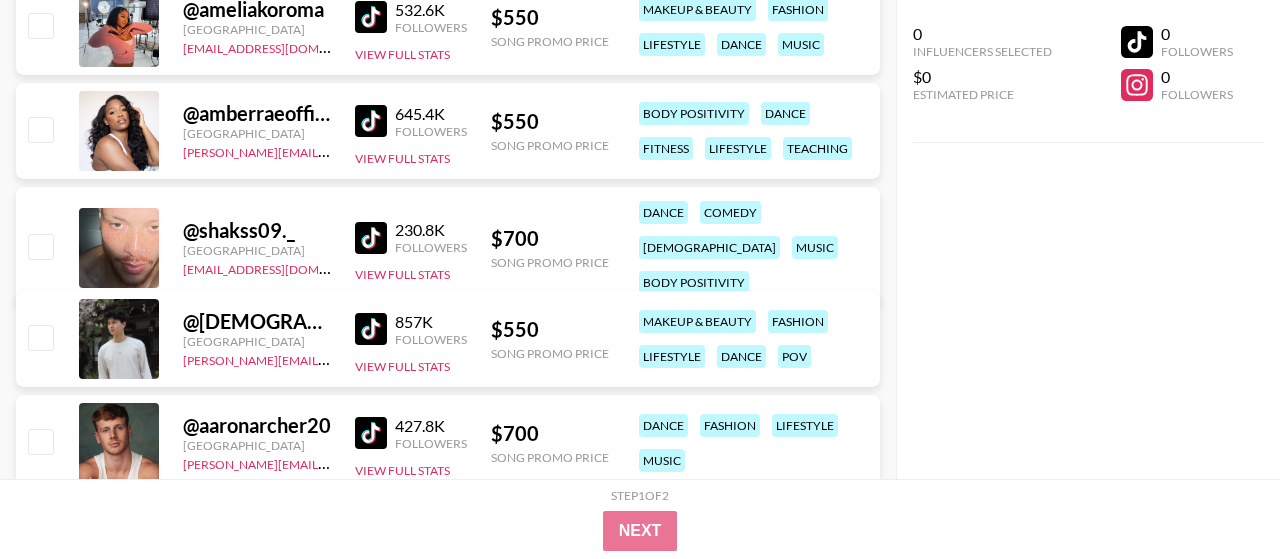 click at bounding box center (371, 238) 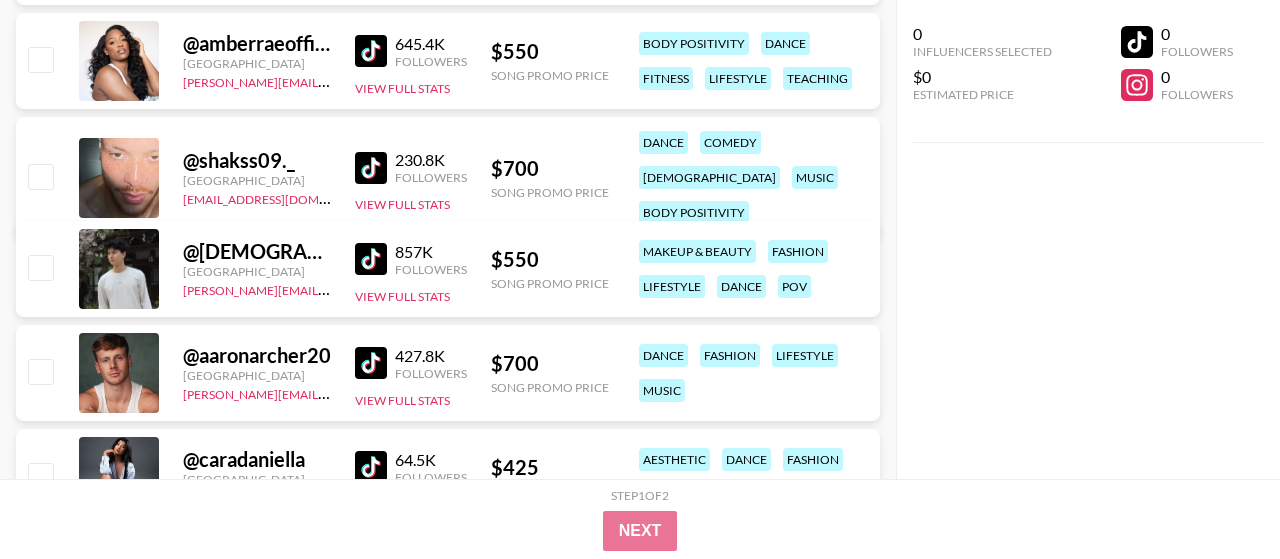 scroll, scrollTop: 6448, scrollLeft: 0, axis: vertical 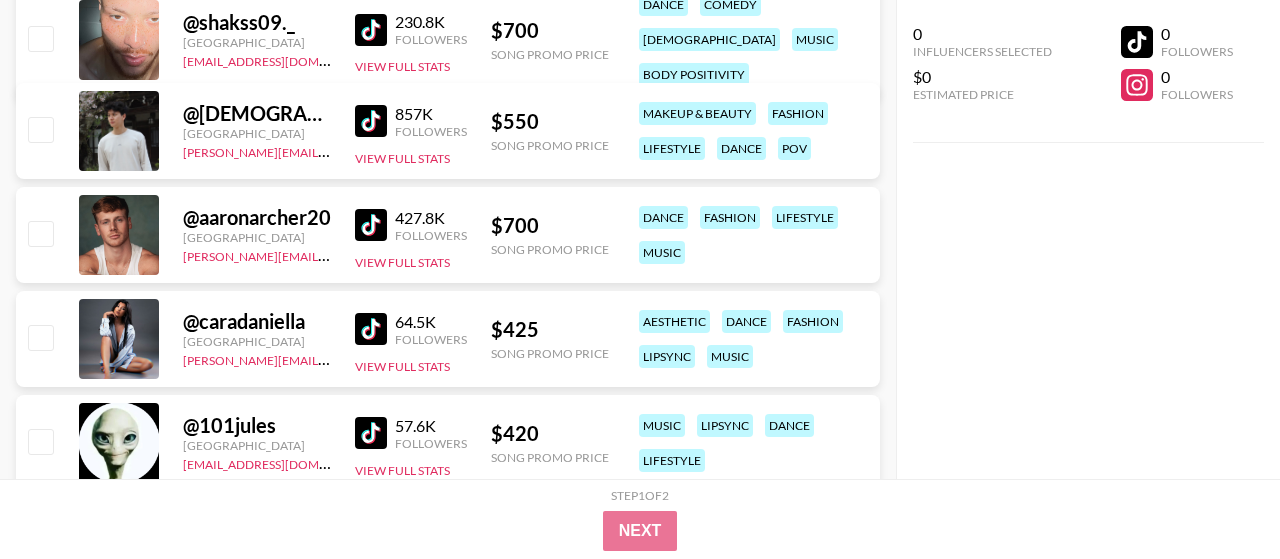 click at bounding box center (371, 225) 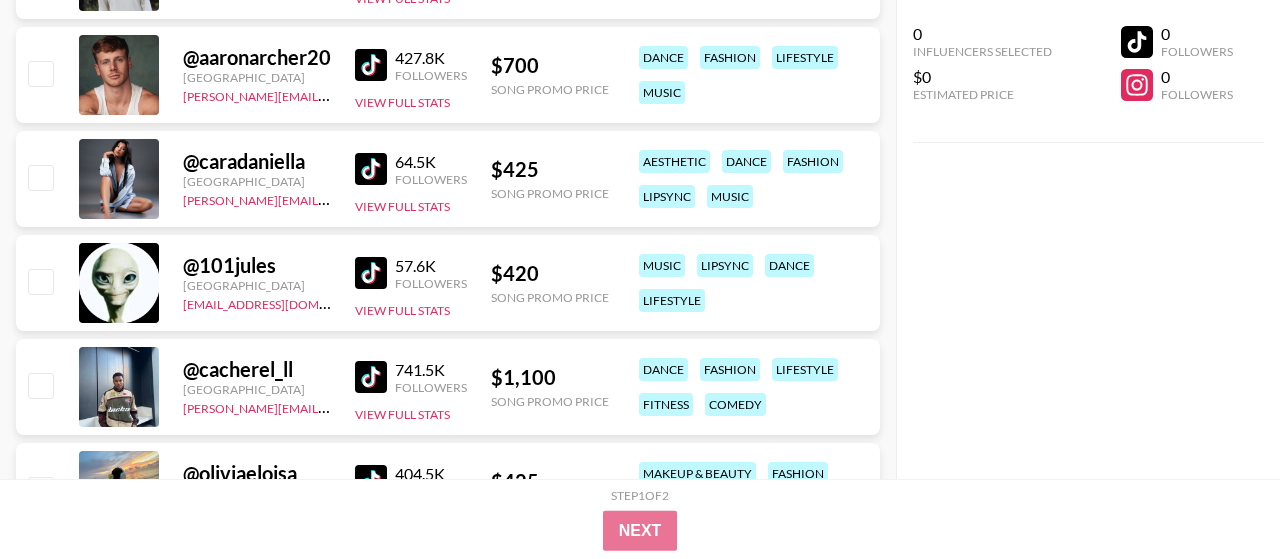 scroll, scrollTop: 6656, scrollLeft: 0, axis: vertical 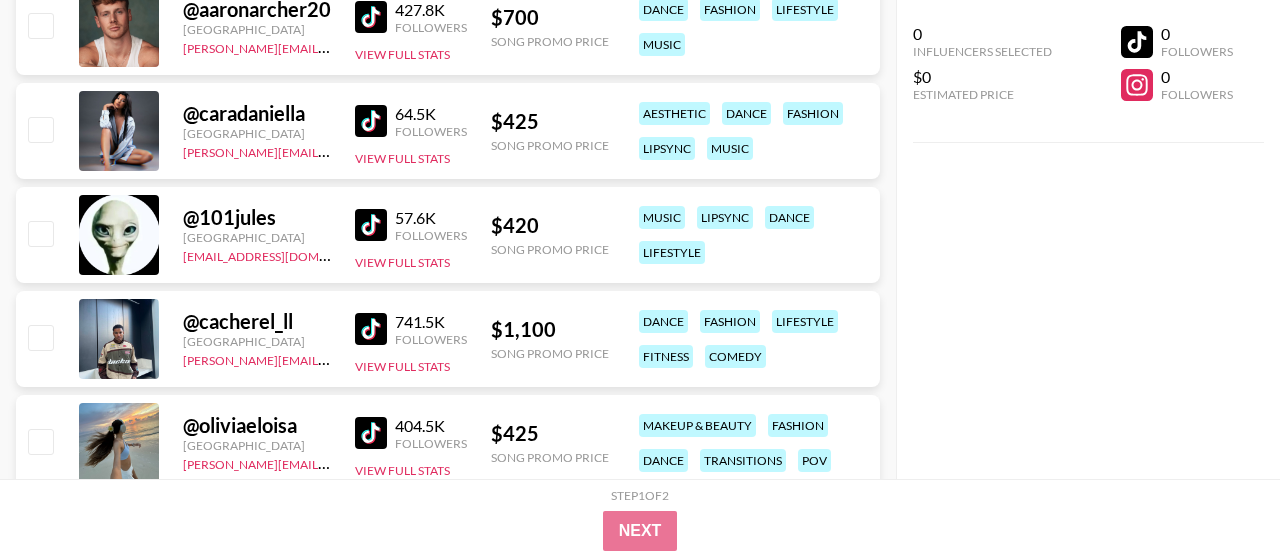 click at bounding box center (371, 225) 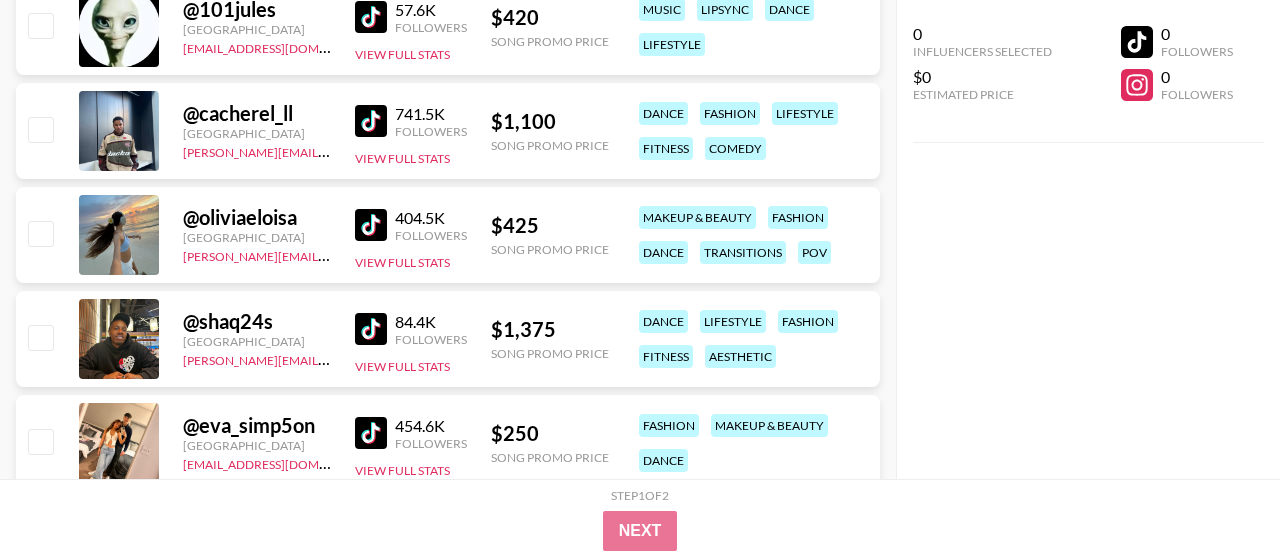 click at bounding box center [371, 225] 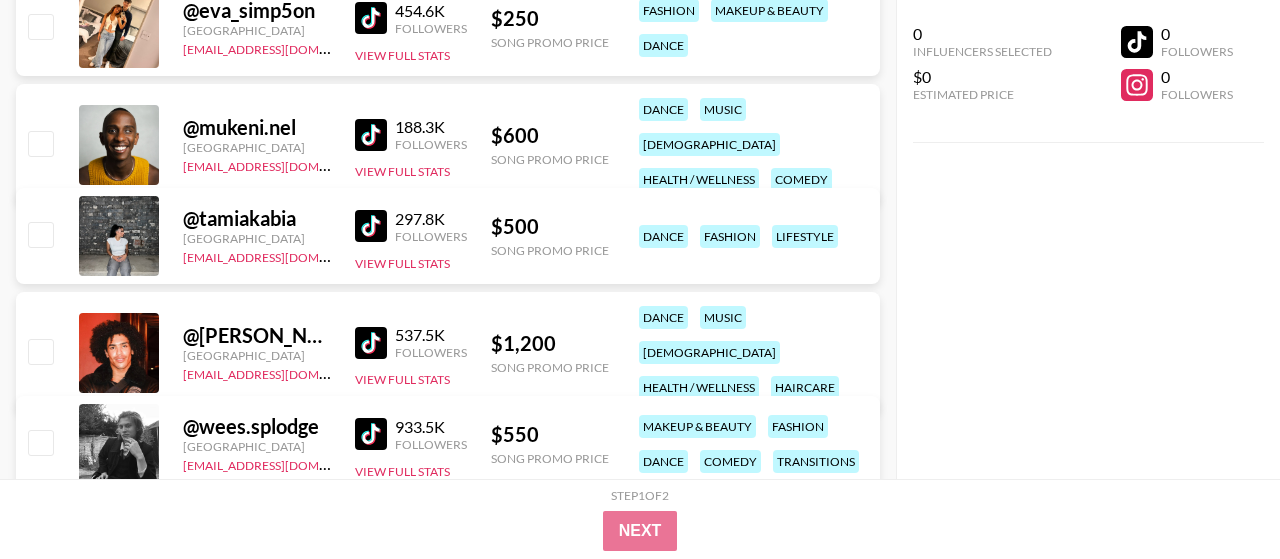scroll, scrollTop: 7280, scrollLeft: 0, axis: vertical 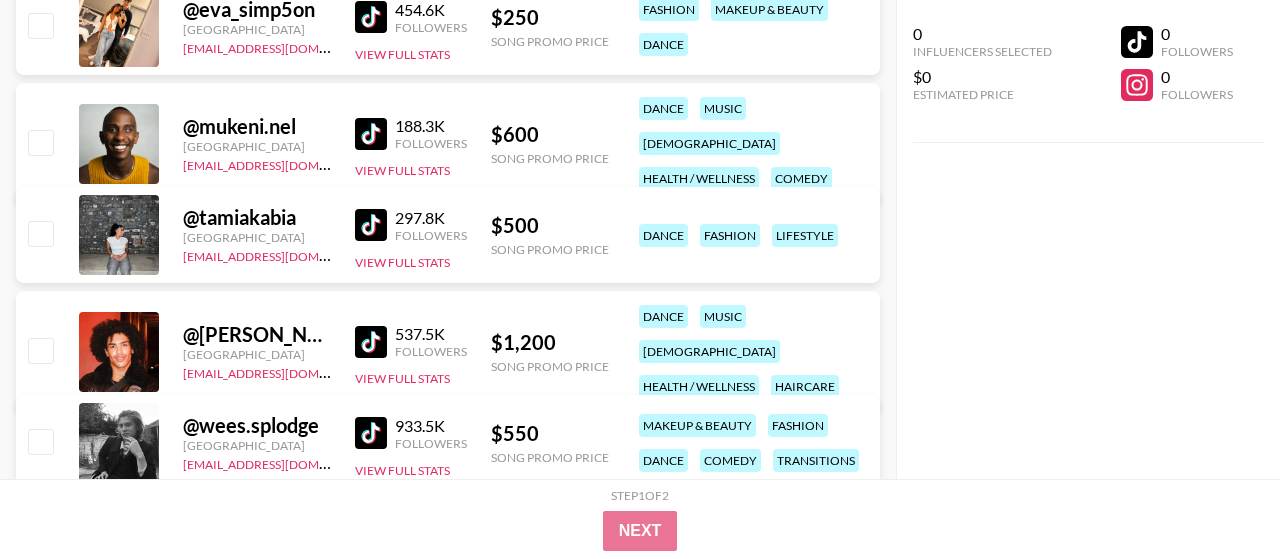 click at bounding box center (371, 225) 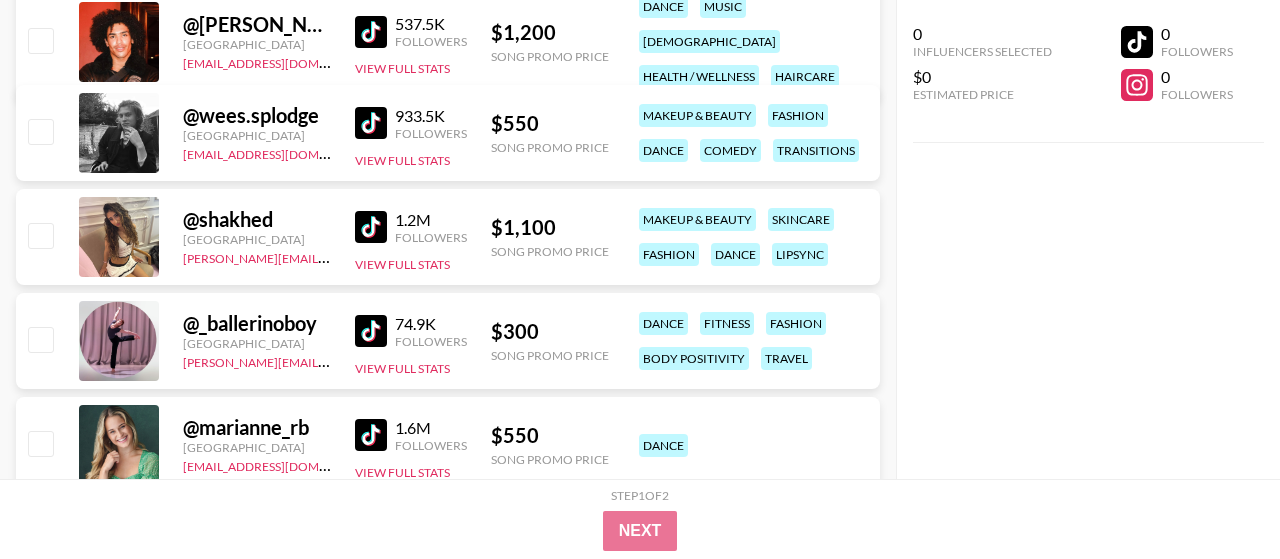 scroll, scrollTop: 7592, scrollLeft: 0, axis: vertical 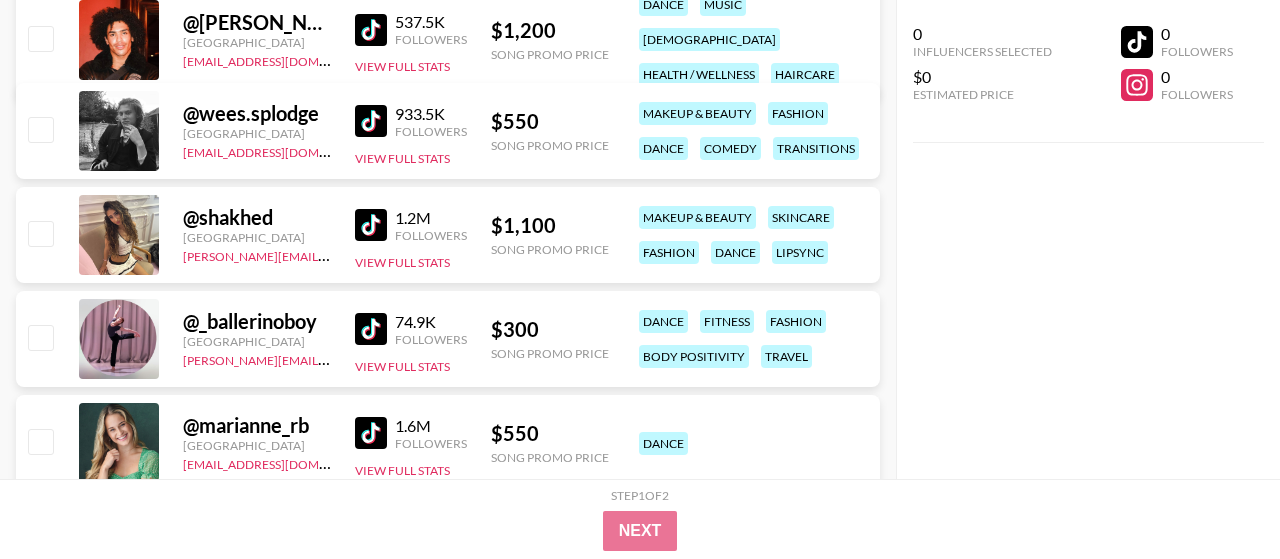 click at bounding box center (371, 121) 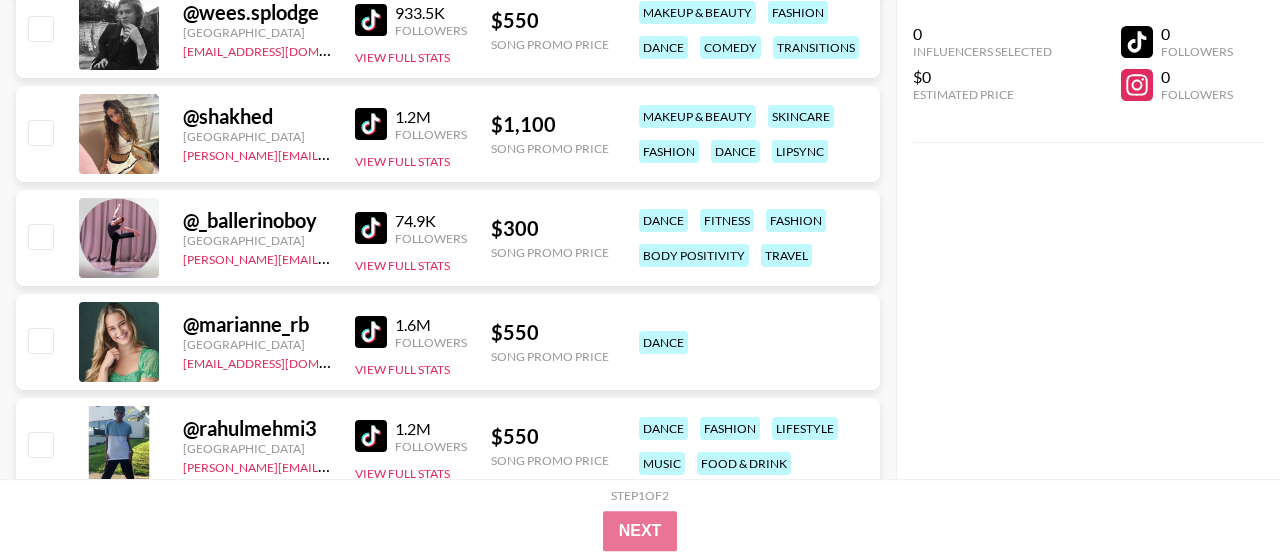 scroll, scrollTop: 7696, scrollLeft: 0, axis: vertical 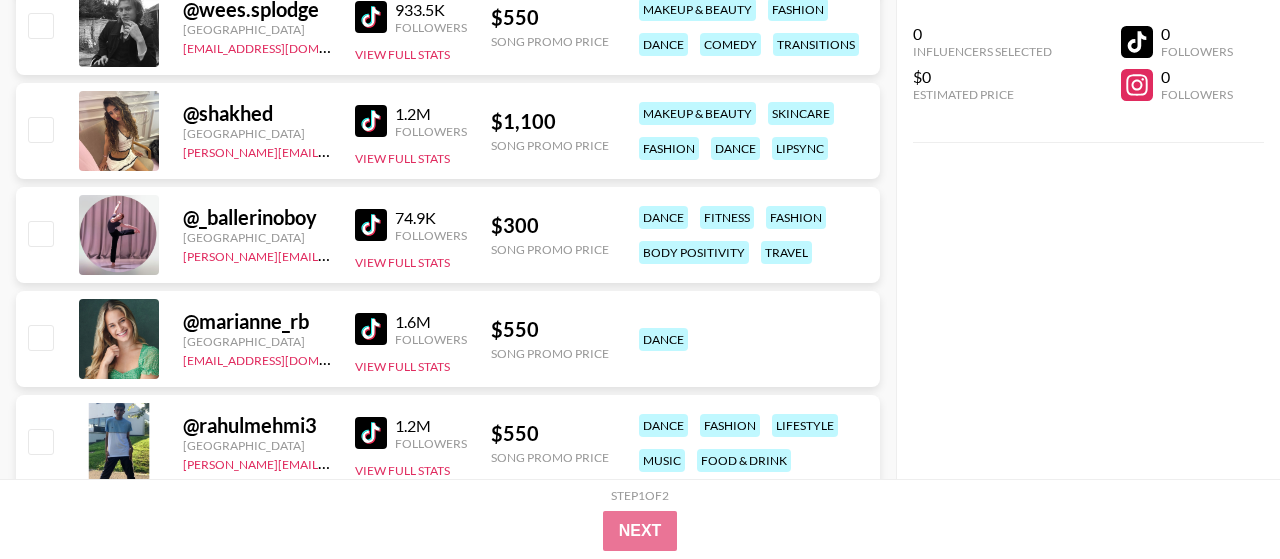 click at bounding box center [371, 225] 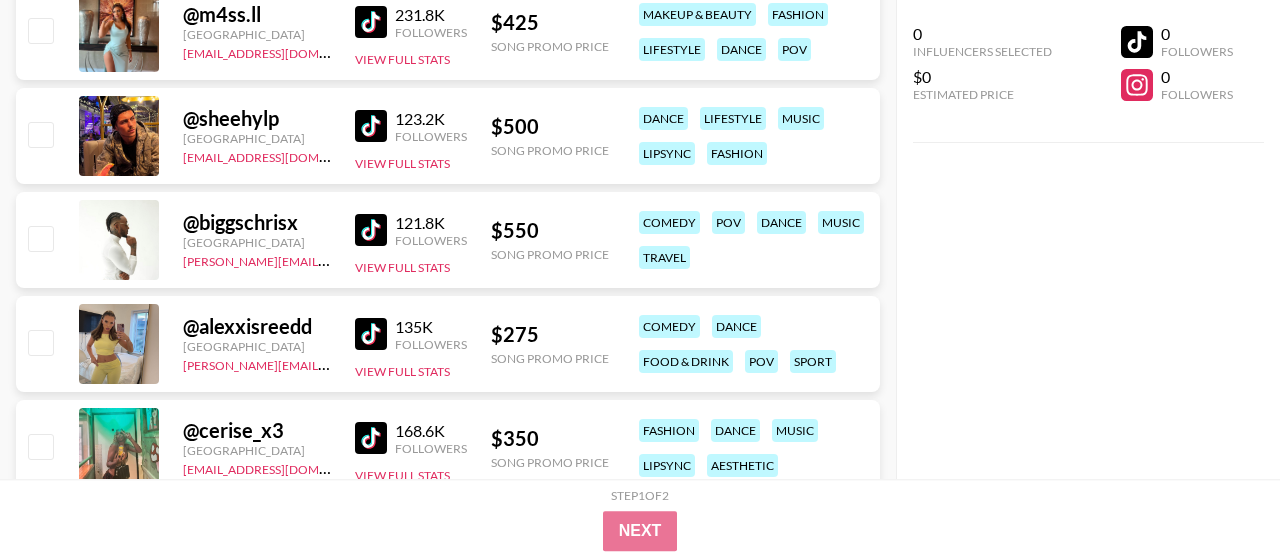 scroll, scrollTop: 8216, scrollLeft: 0, axis: vertical 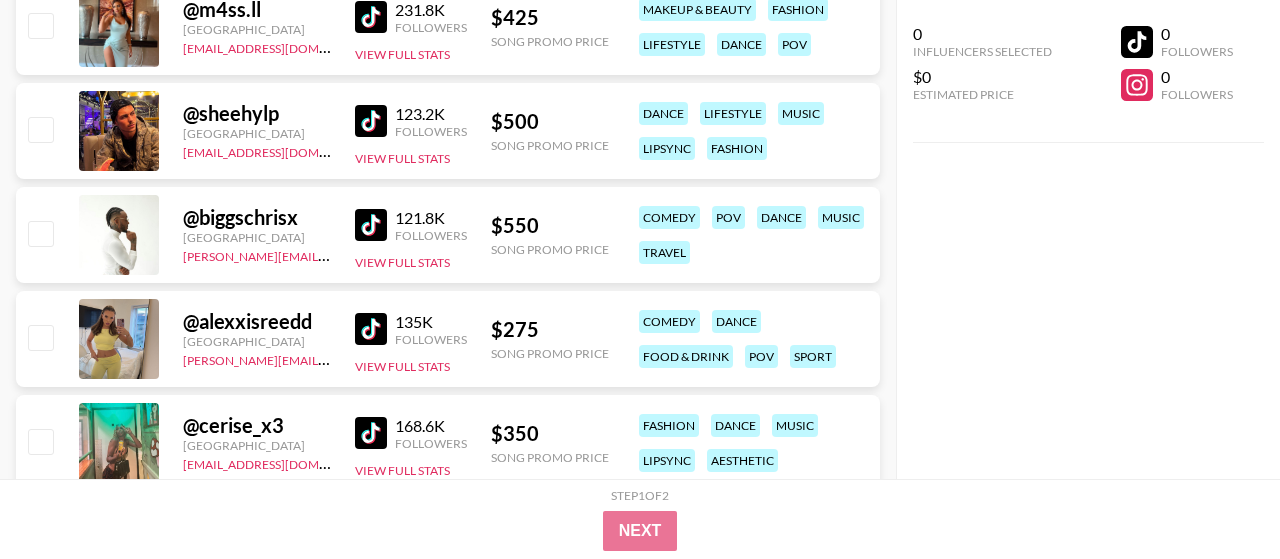 click at bounding box center (371, 329) 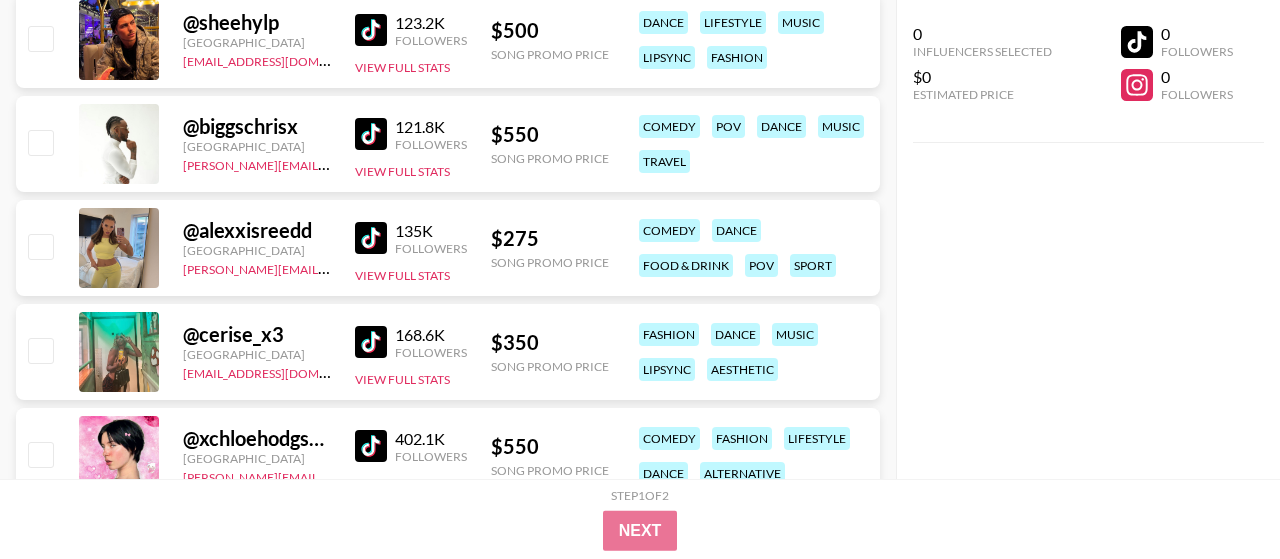 scroll, scrollTop: 8424, scrollLeft: 0, axis: vertical 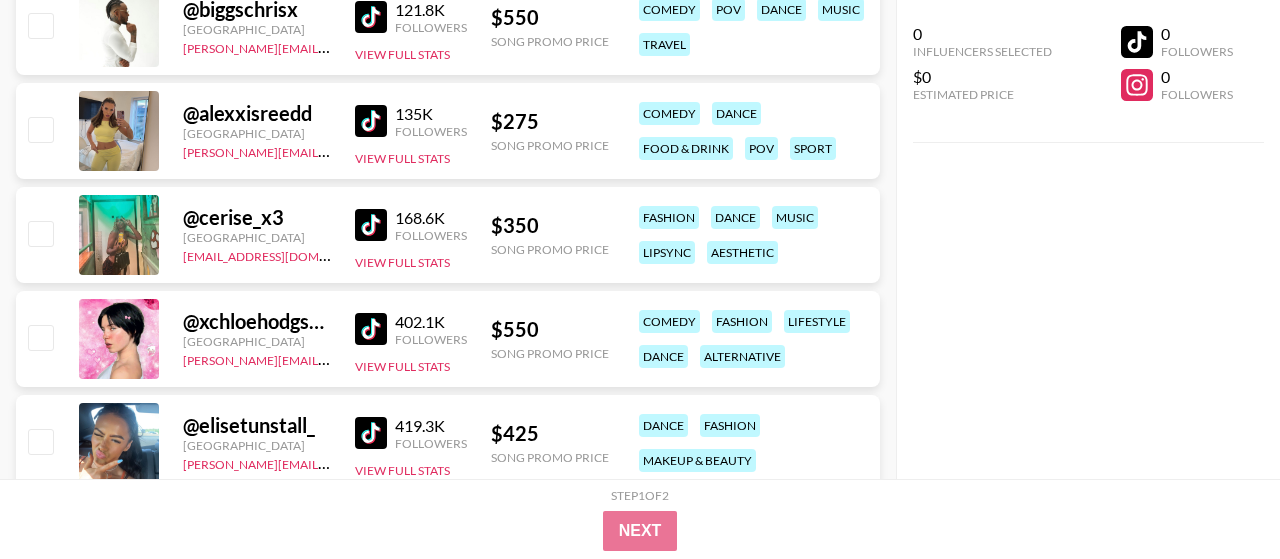 click at bounding box center [371, 225] 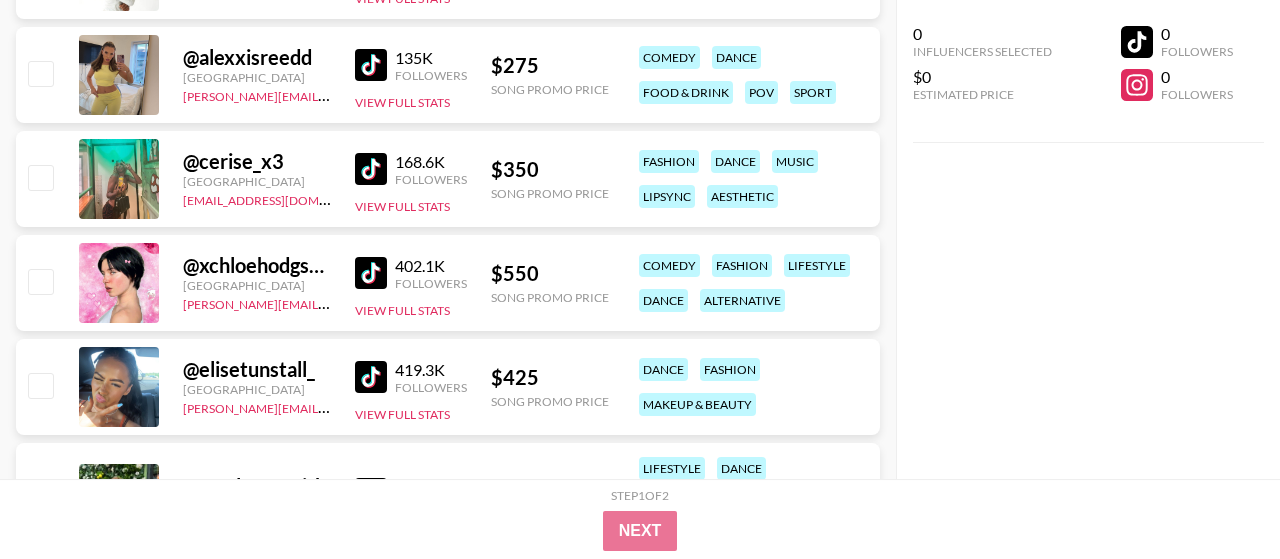 scroll, scrollTop: 8528, scrollLeft: 0, axis: vertical 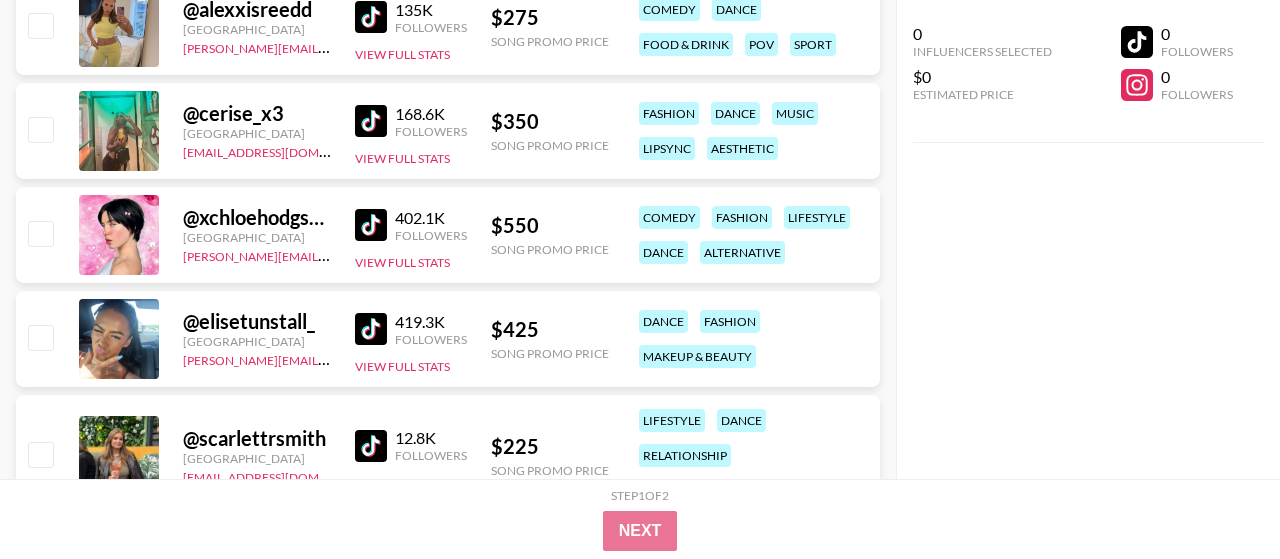 click at bounding box center (371, 329) 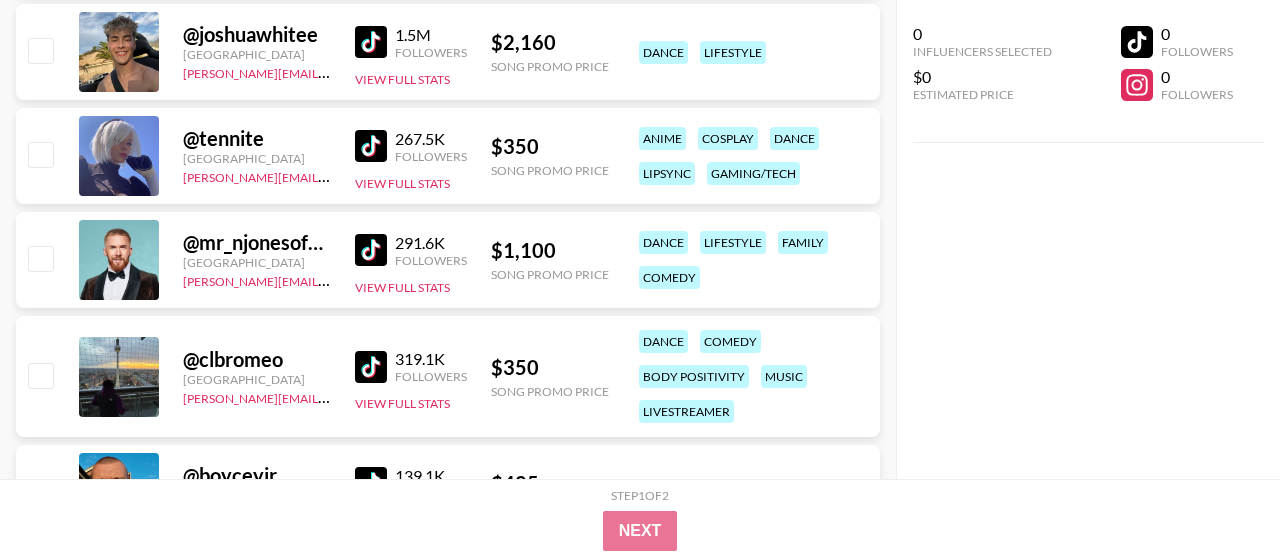 scroll, scrollTop: 9256, scrollLeft: 0, axis: vertical 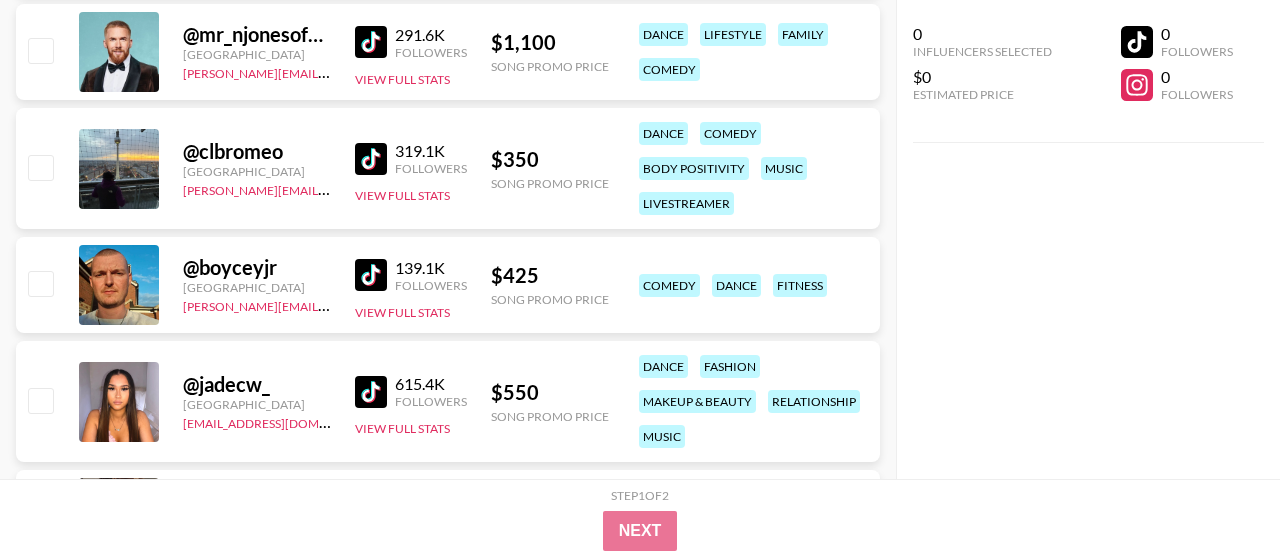 click at bounding box center (371, 159) 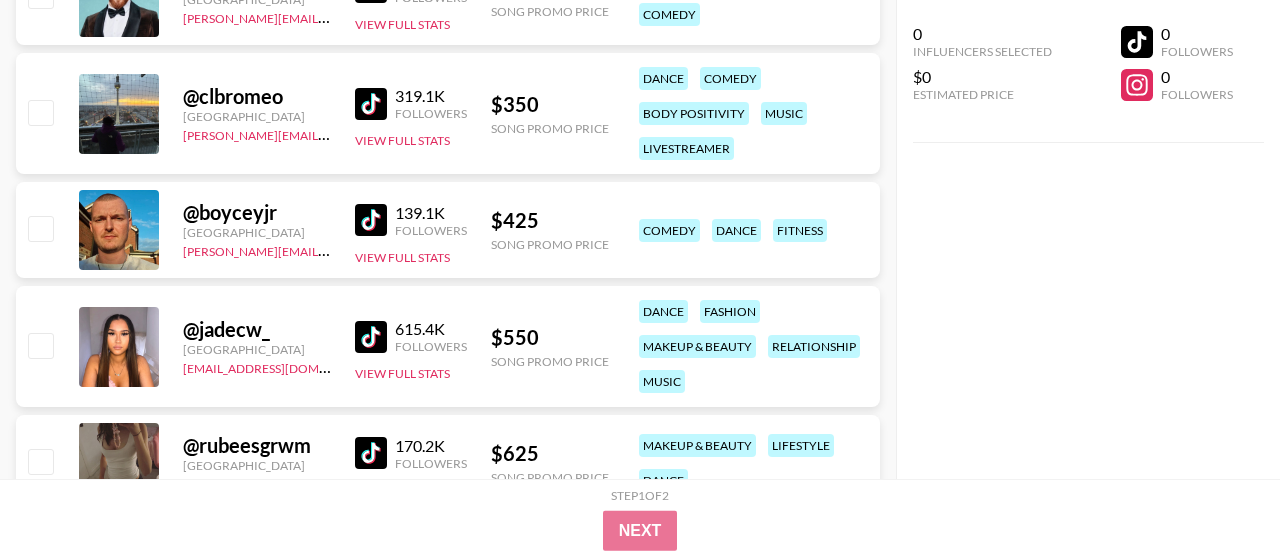 scroll, scrollTop: 9464, scrollLeft: 0, axis: vertical 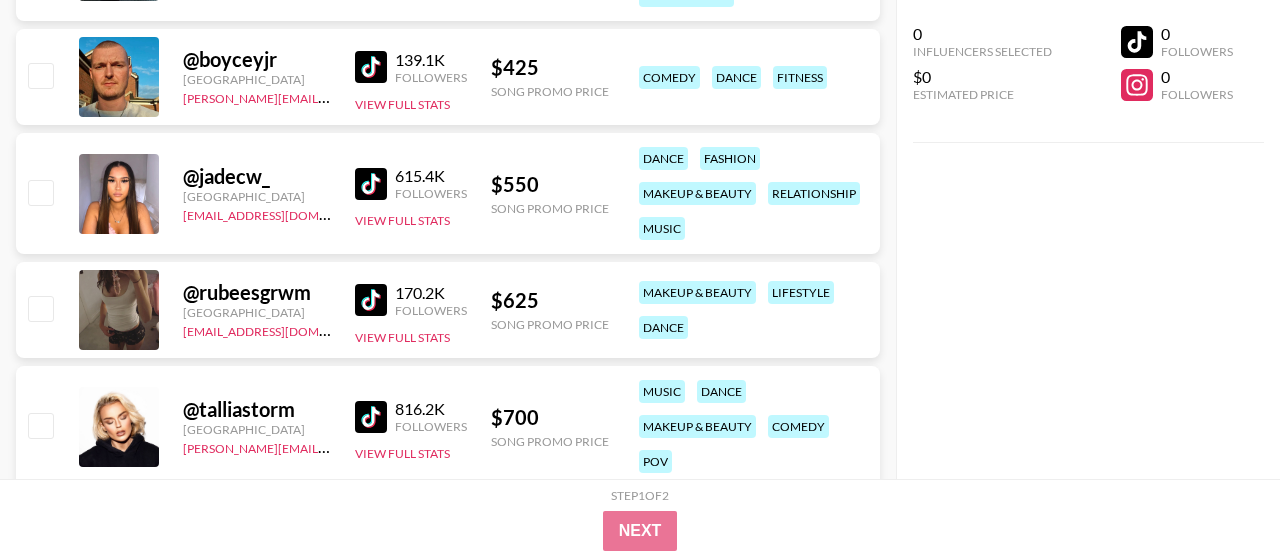 click at bounding box center (371, 184) 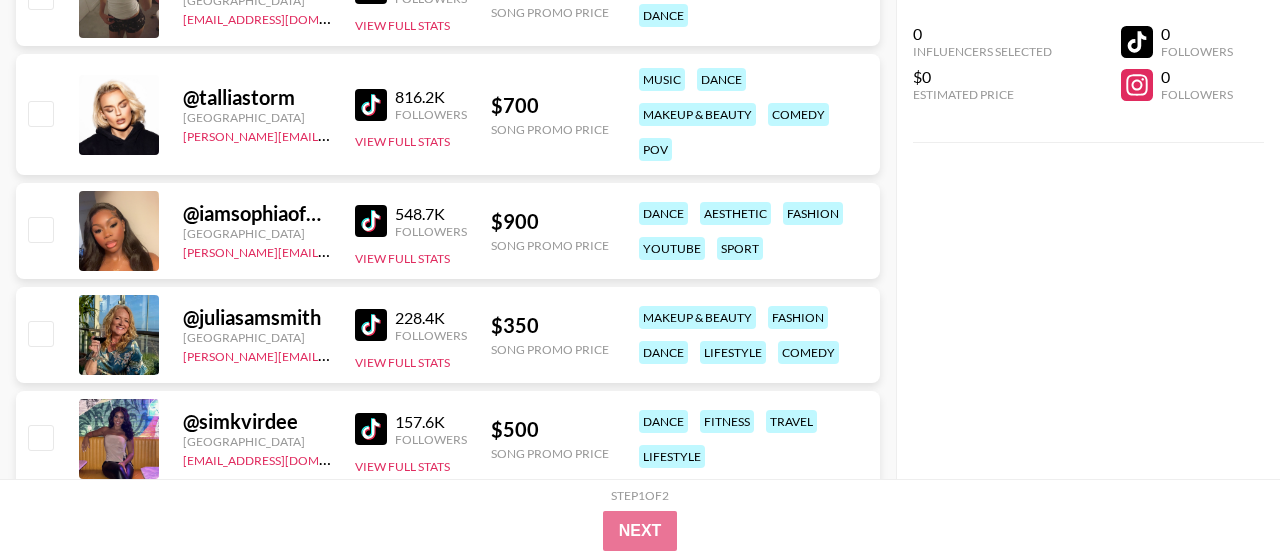 scroll, scrollTop: 9984, scrollLeft: 0, axis: vertical 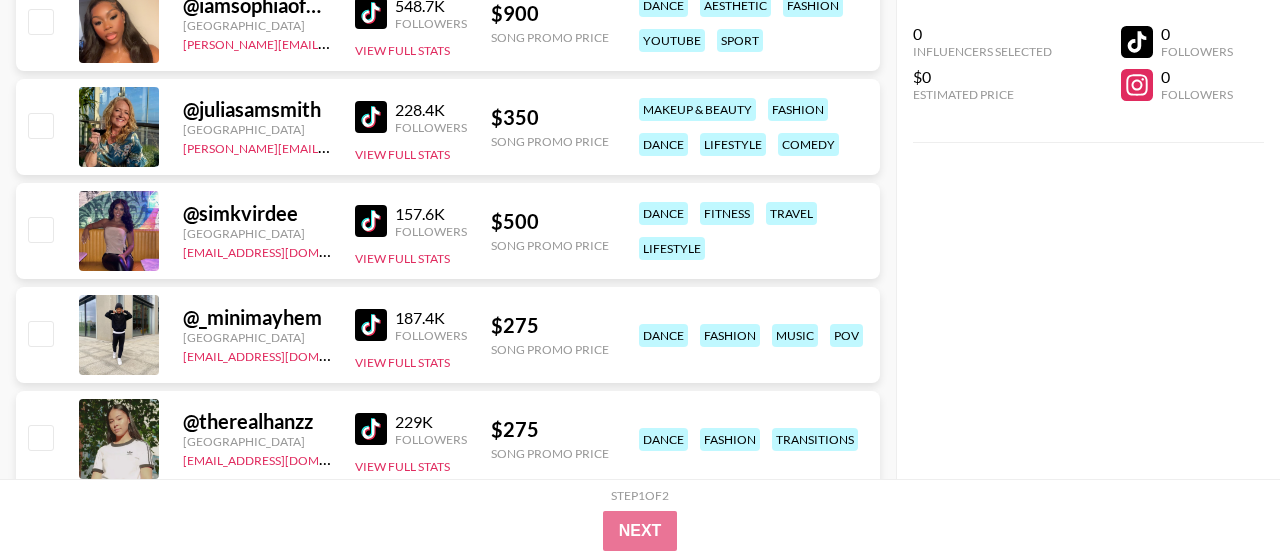 click at bounding box center (371, 221) 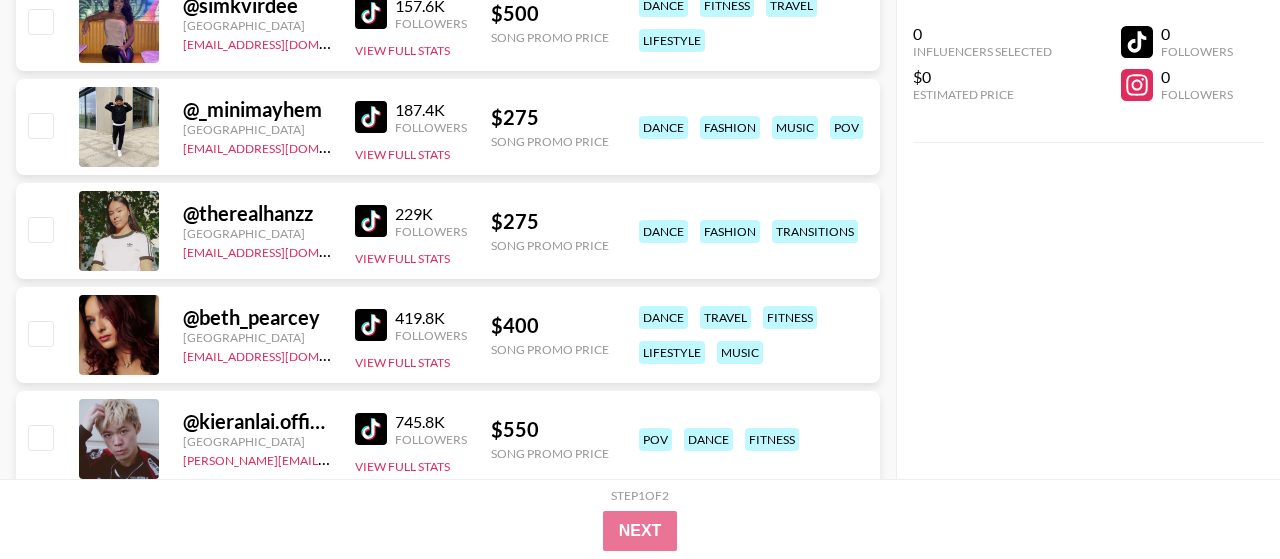 scroll, scrollTop: 10400, scrollLeft: 0, axis: vertical 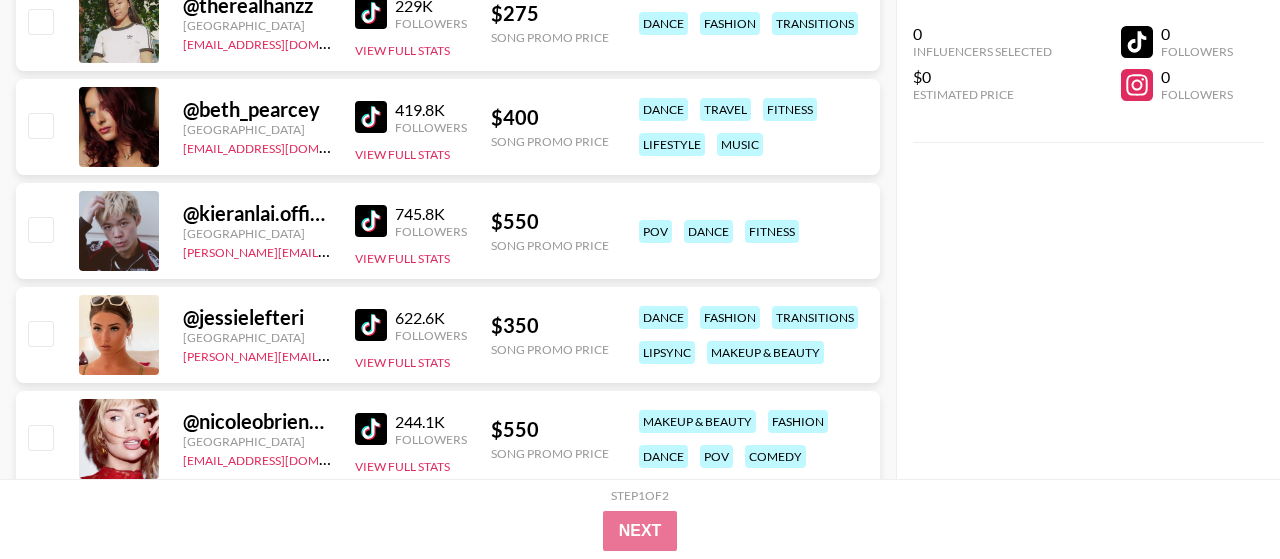 click at bounding box center [371, 117] 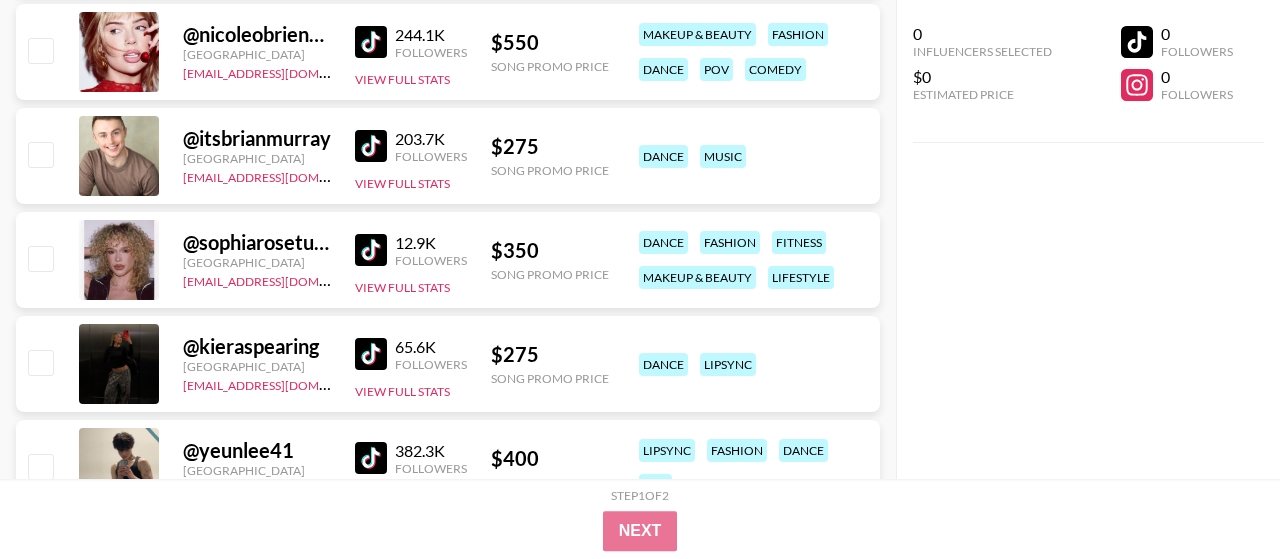 scroll, scrollTop: 10816, scrollLeft: 0, axis: vertical 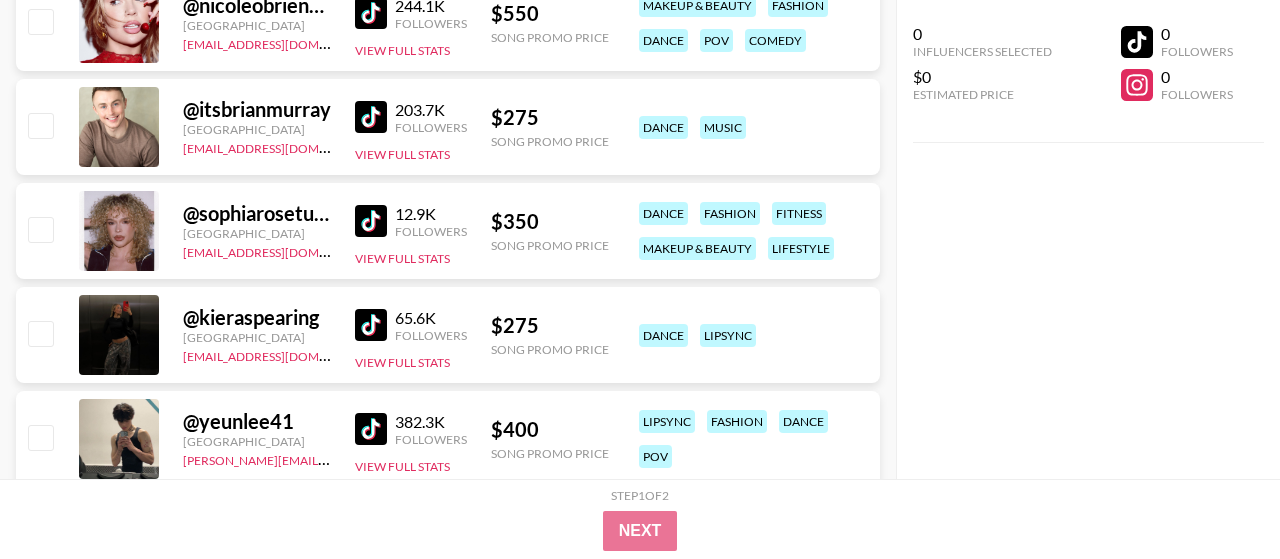 click at bounding box center (371, 325) 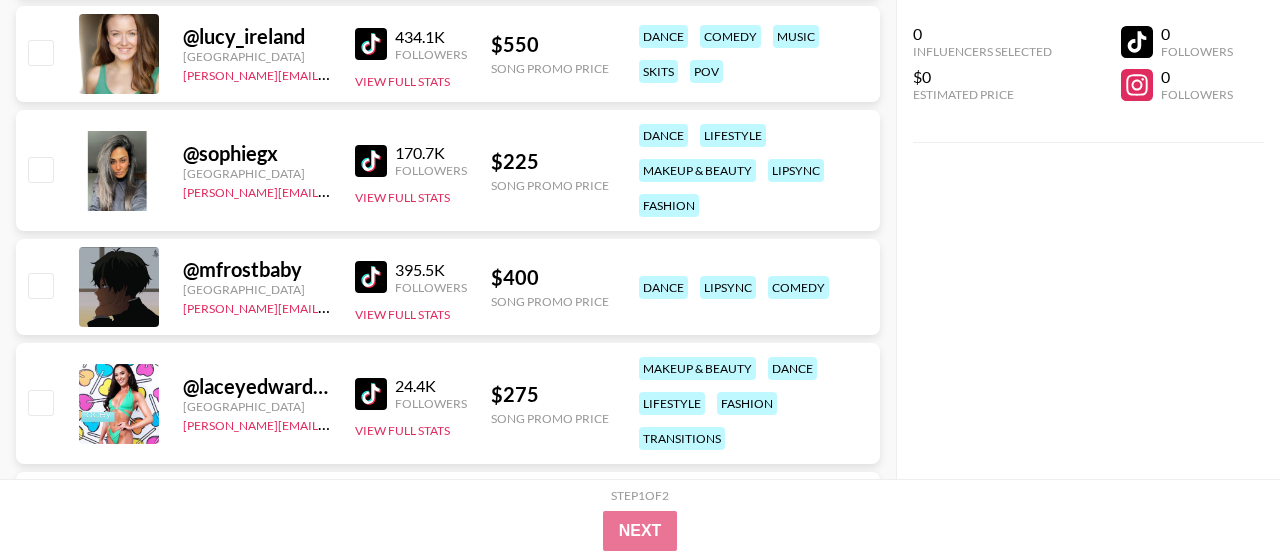 scroll, scrollTop: 11544, scrollLeft: 0, axis: vertical 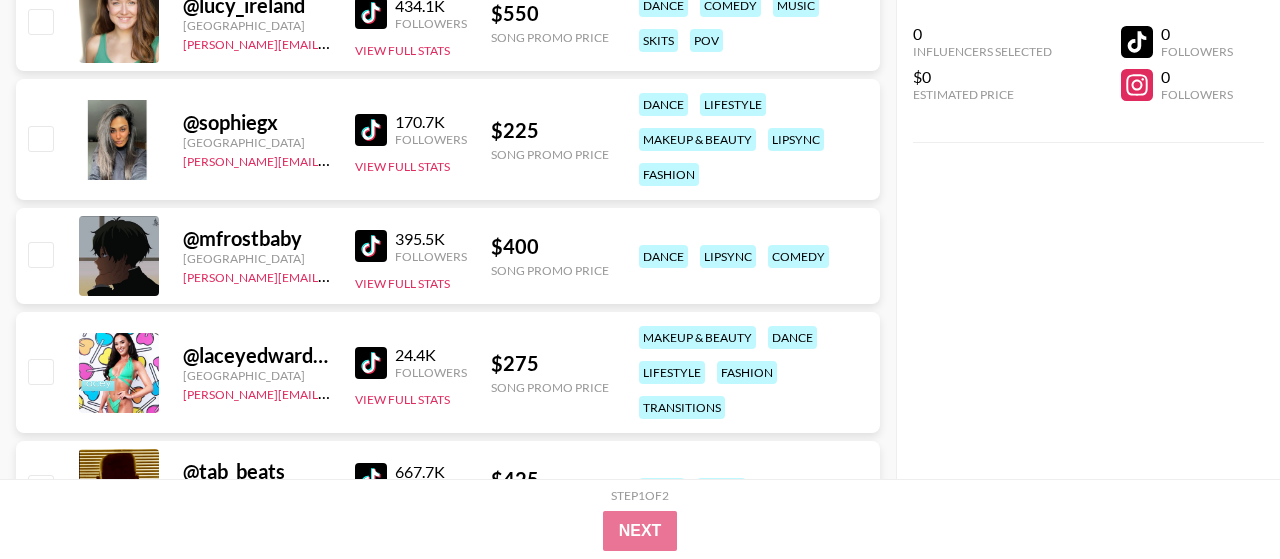 click at bounding box center (371, 130) 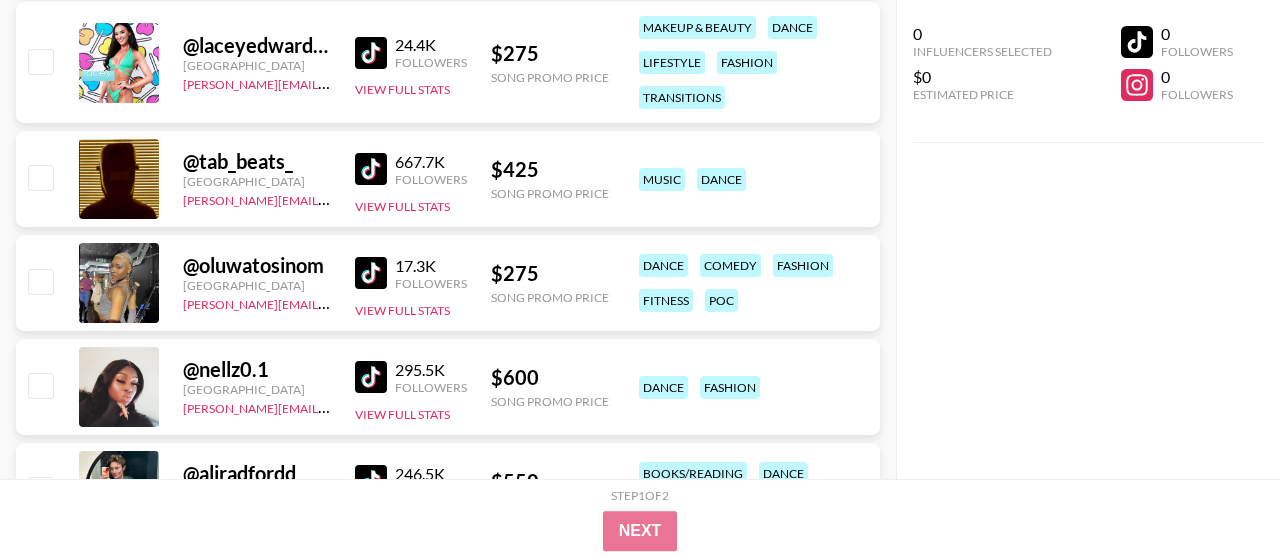 scroll, scrollTop: 11856, scrollLeft: 0, axis: vertical 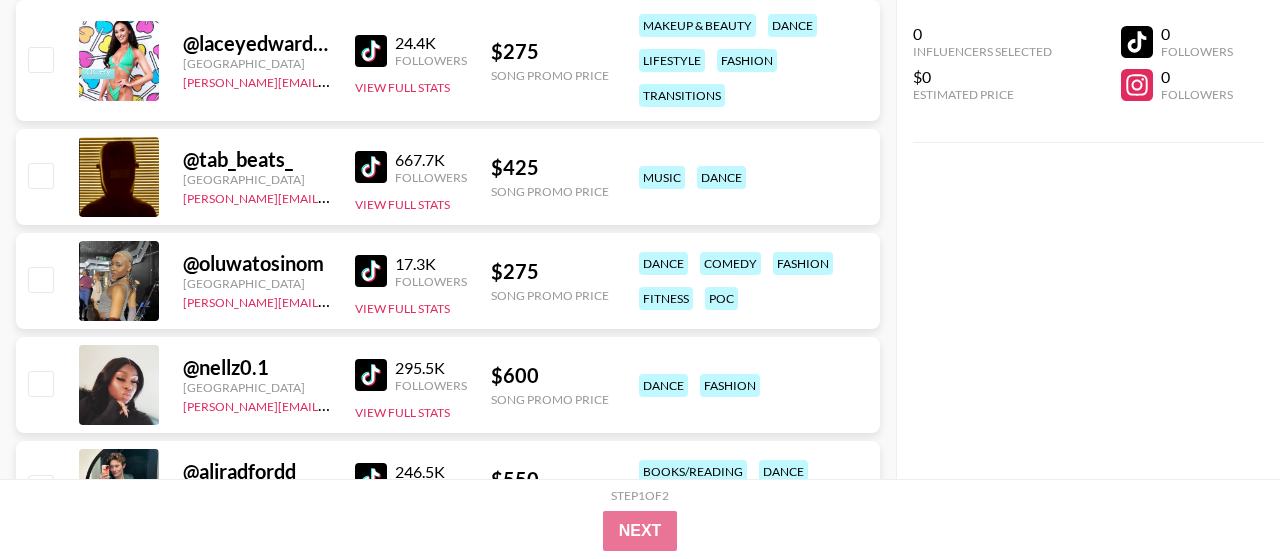 click at bounding box center [371, 271] 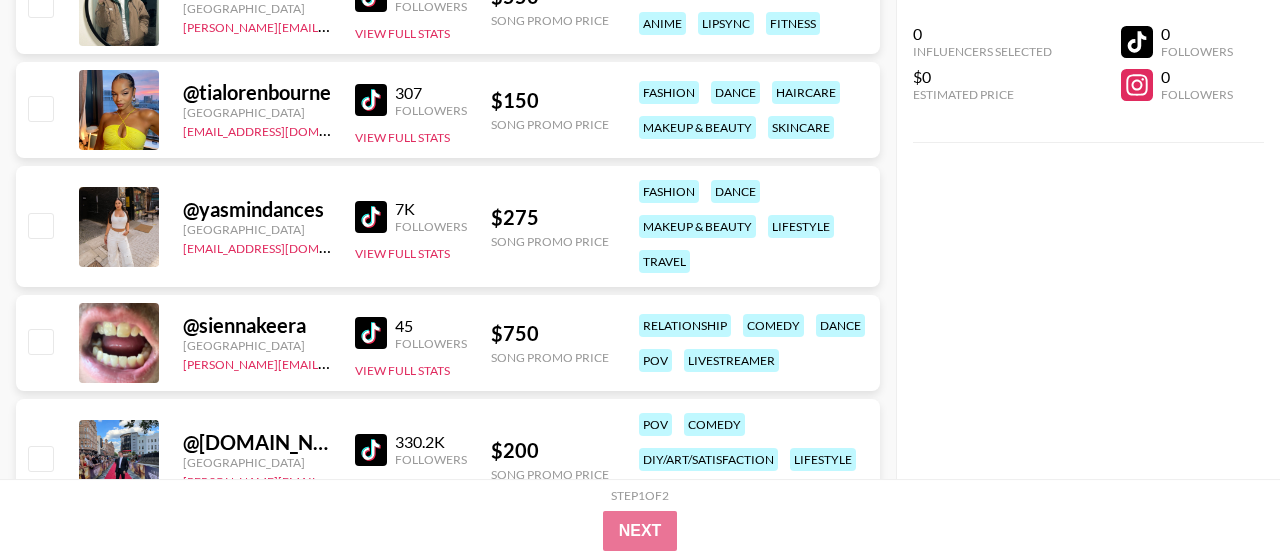scroll, scrollTop: 12480, scrollLeft: 0, axis: vertical 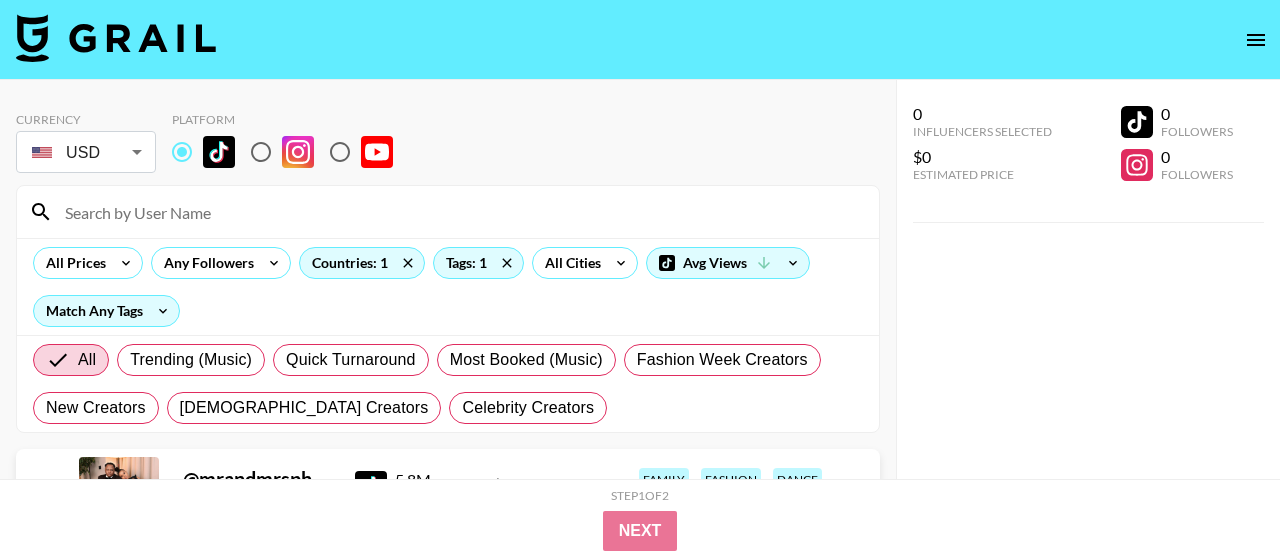 click at bounding box center [460, 212] 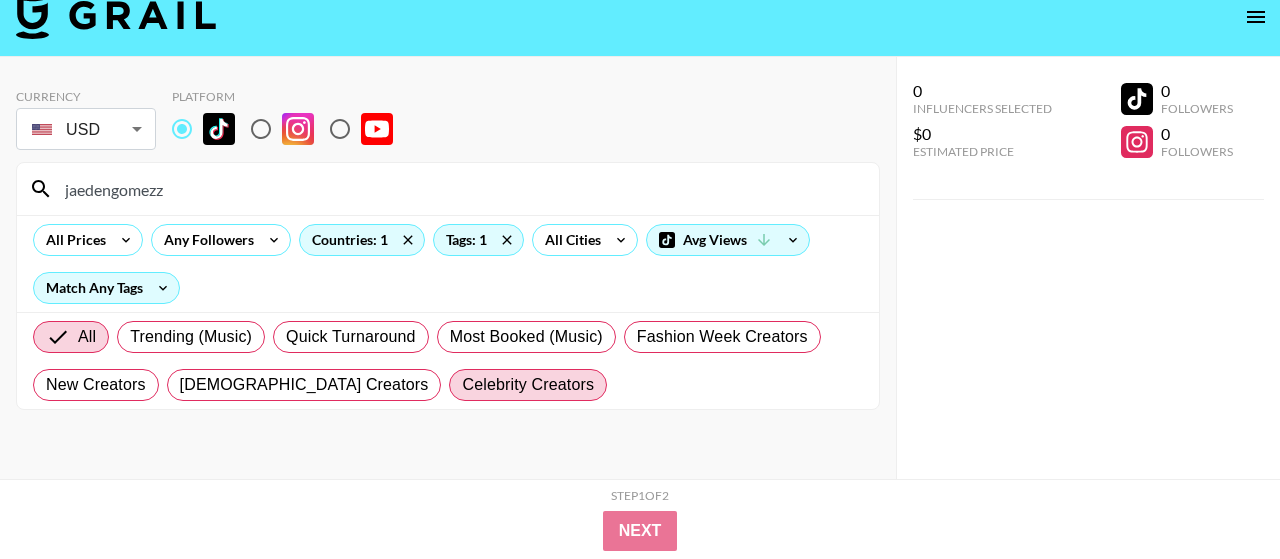 scroll, scrollTop: 0, scrollLeft: 0, axis: both 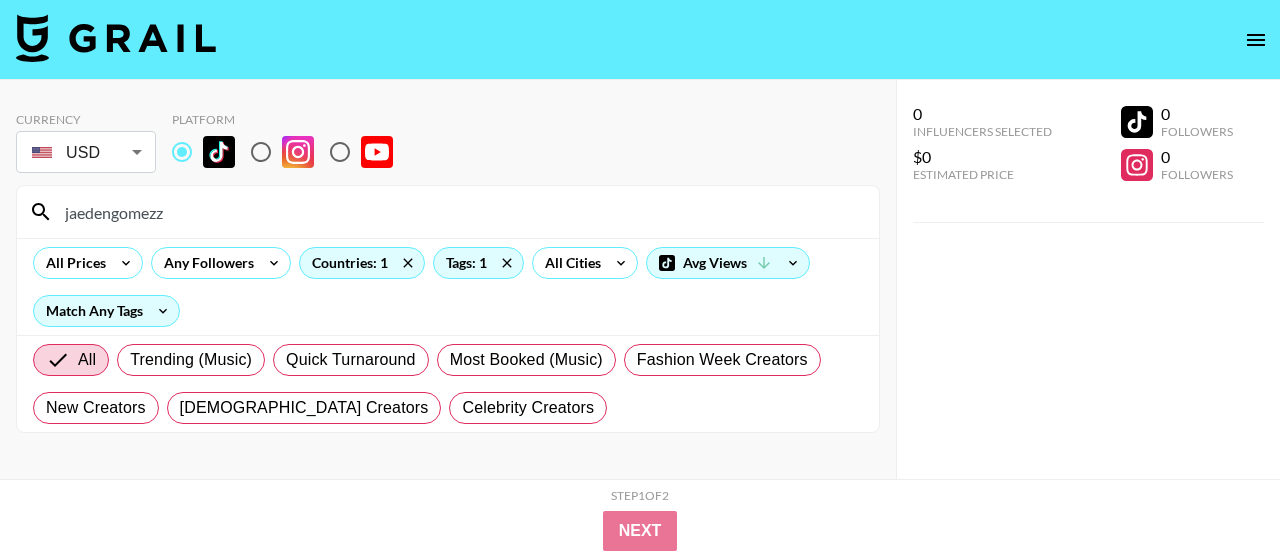 type on "jaedengomezz" 